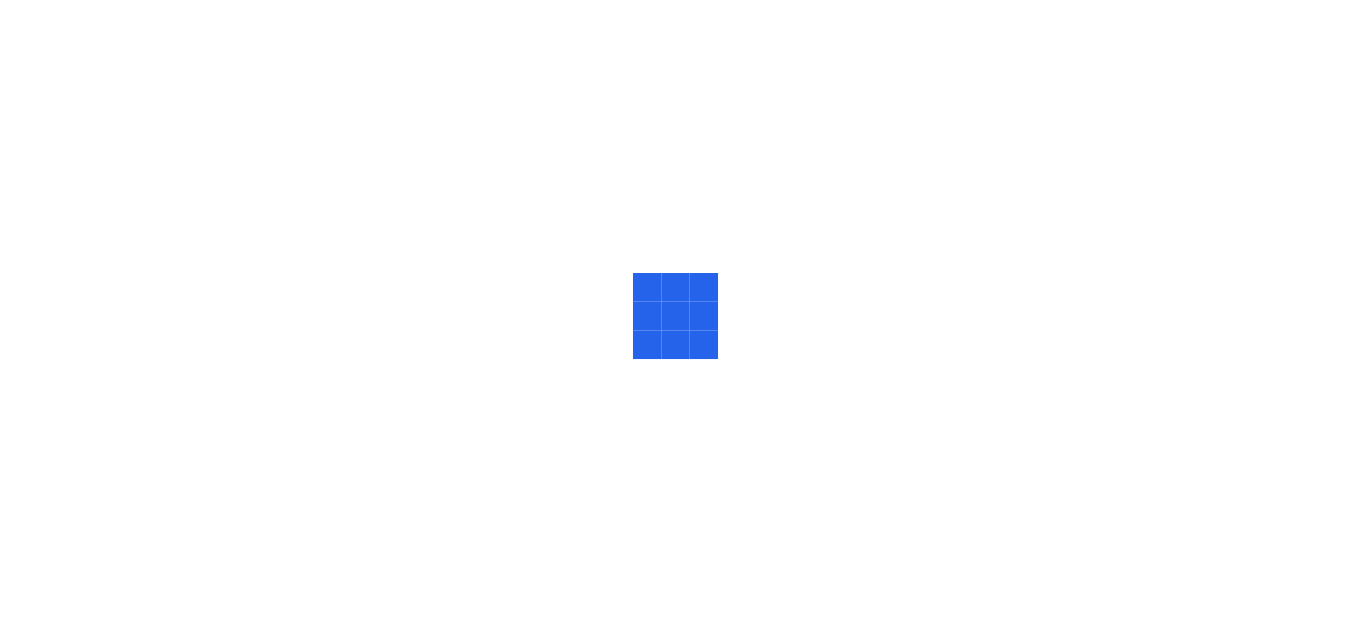 scroll, scrollTop: 0, scrollLeft: 0, axis: both 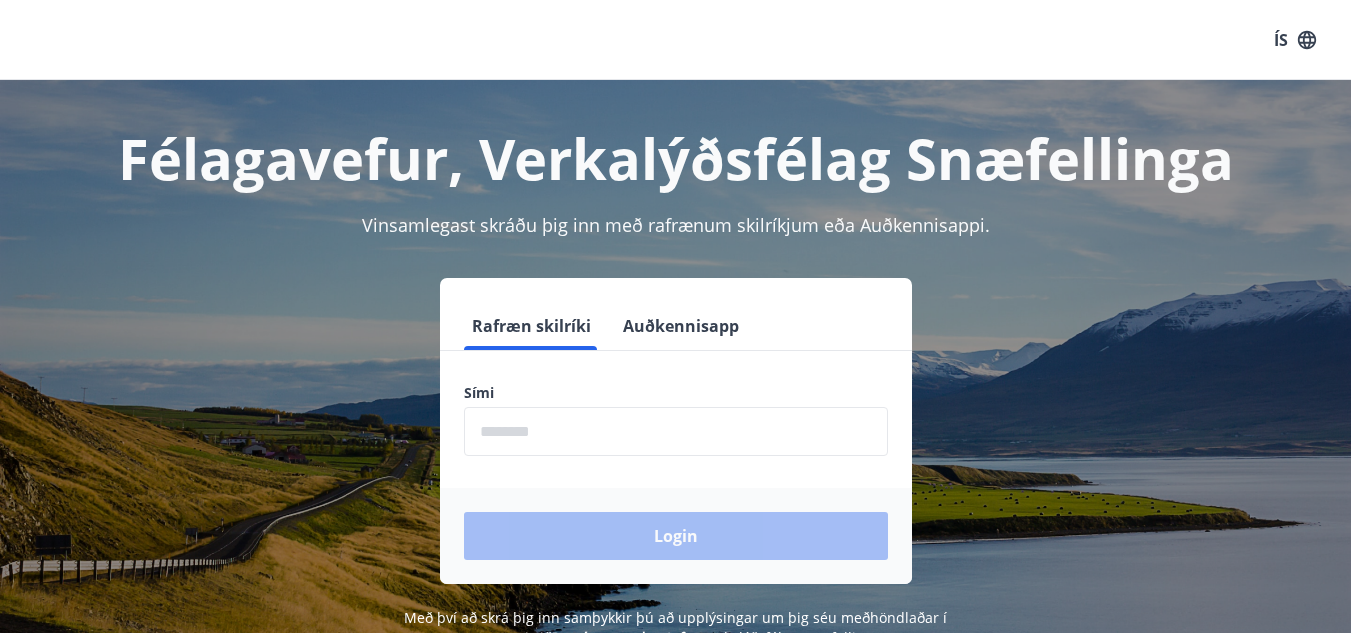 click at bounding box center [676, 431] 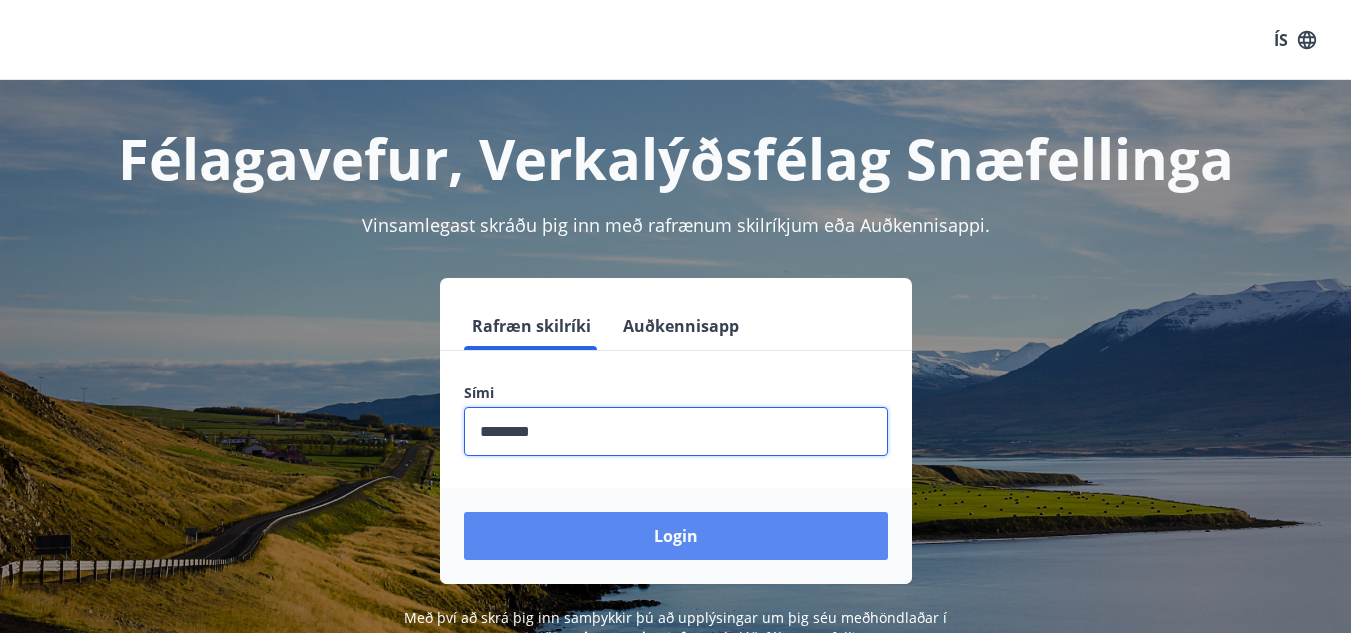 type on "********" 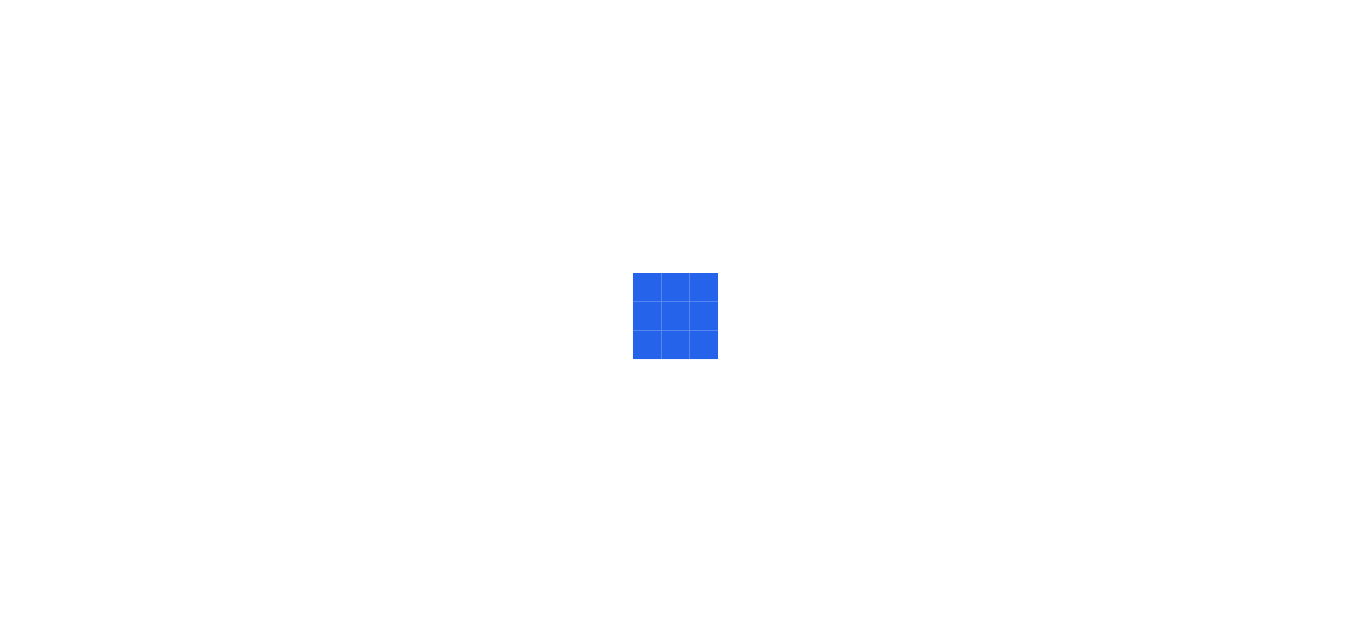 scroll, scrollTop: 0, scrollLeft: 0, axis: both 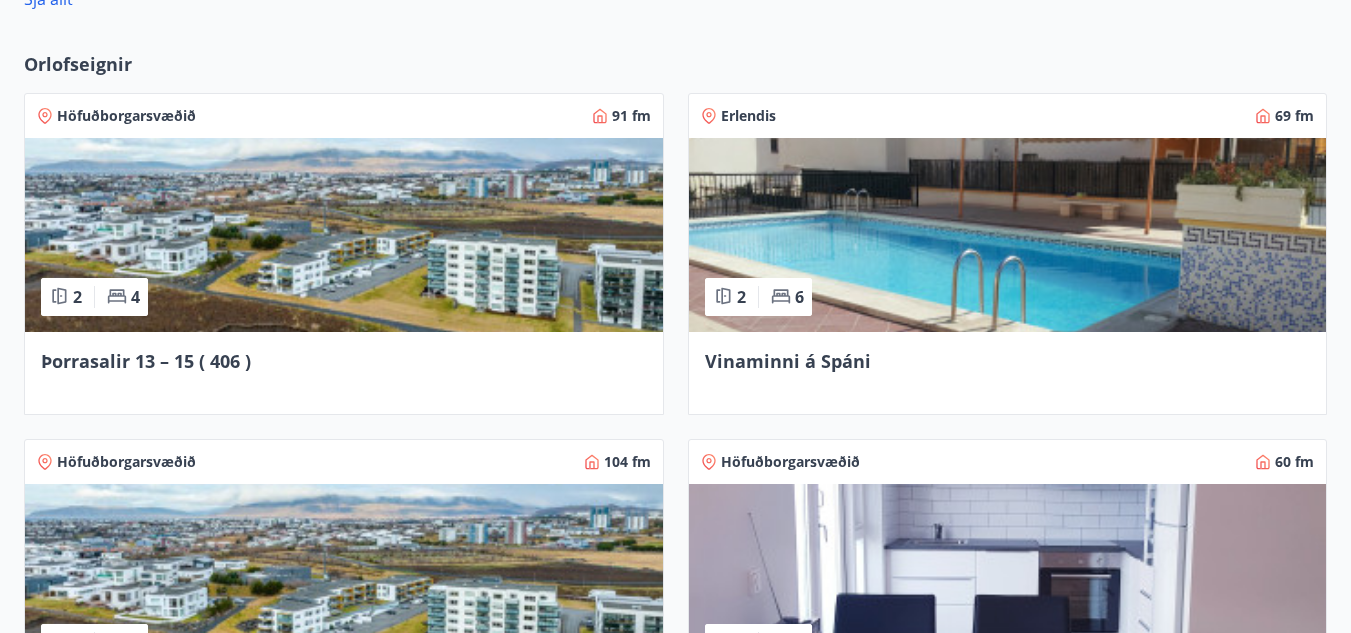 click at bounding box center (344, 235) 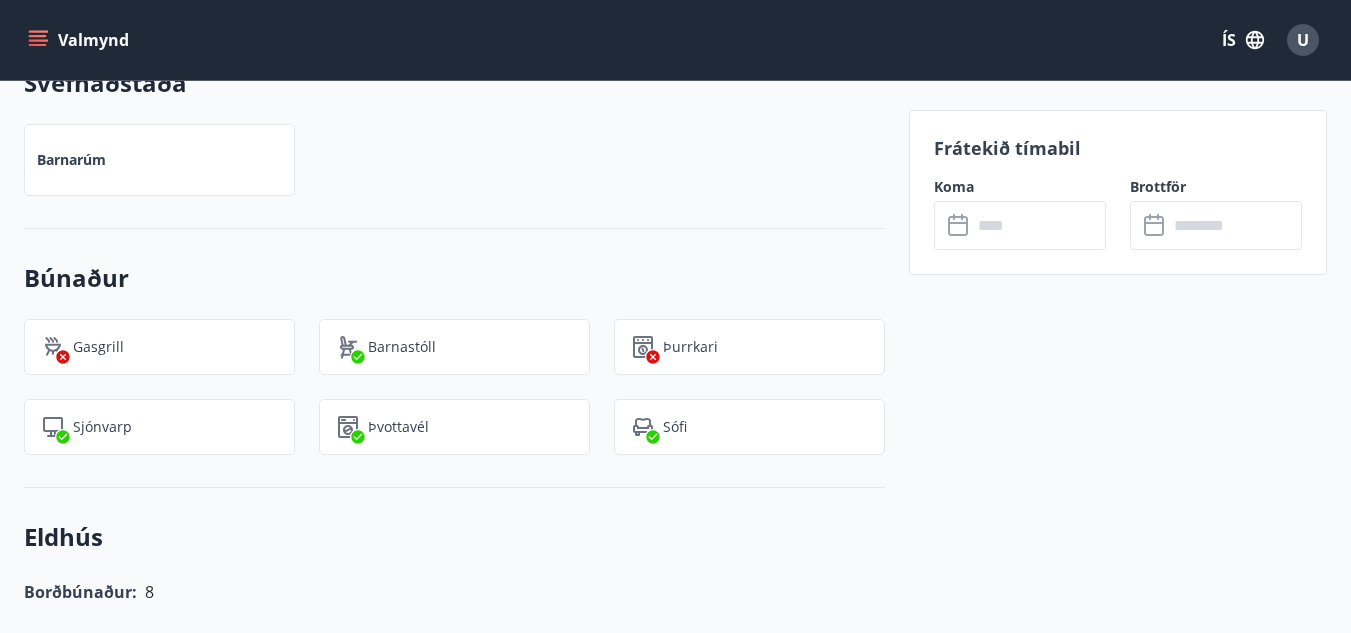 scroll, scrollTop: 1500, scrollLeft: 0, axis: vertical 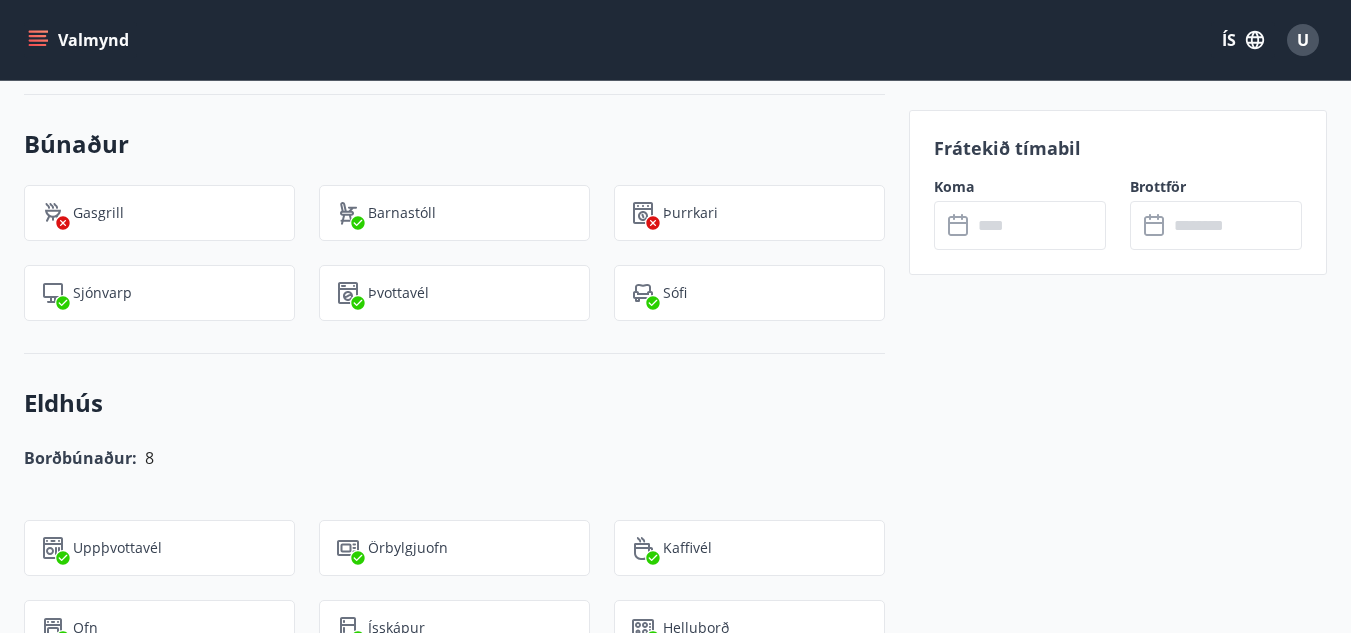 click 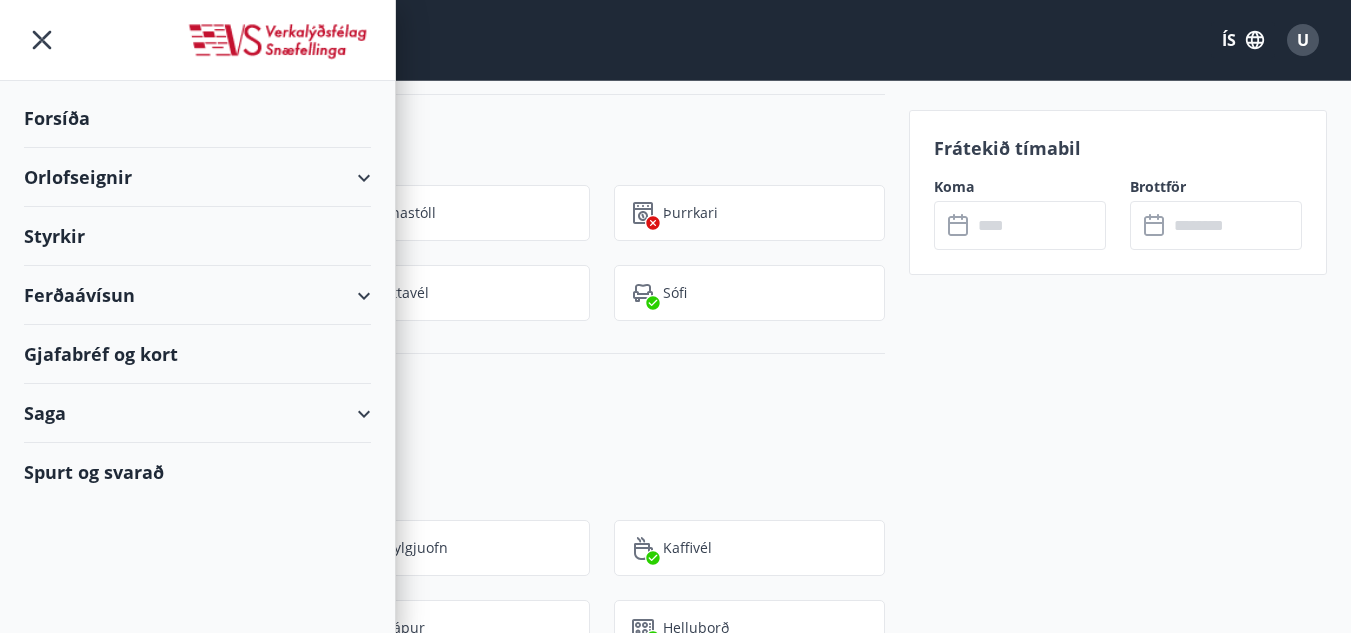 click on "ÍS" at bounding box center (1243, 40) 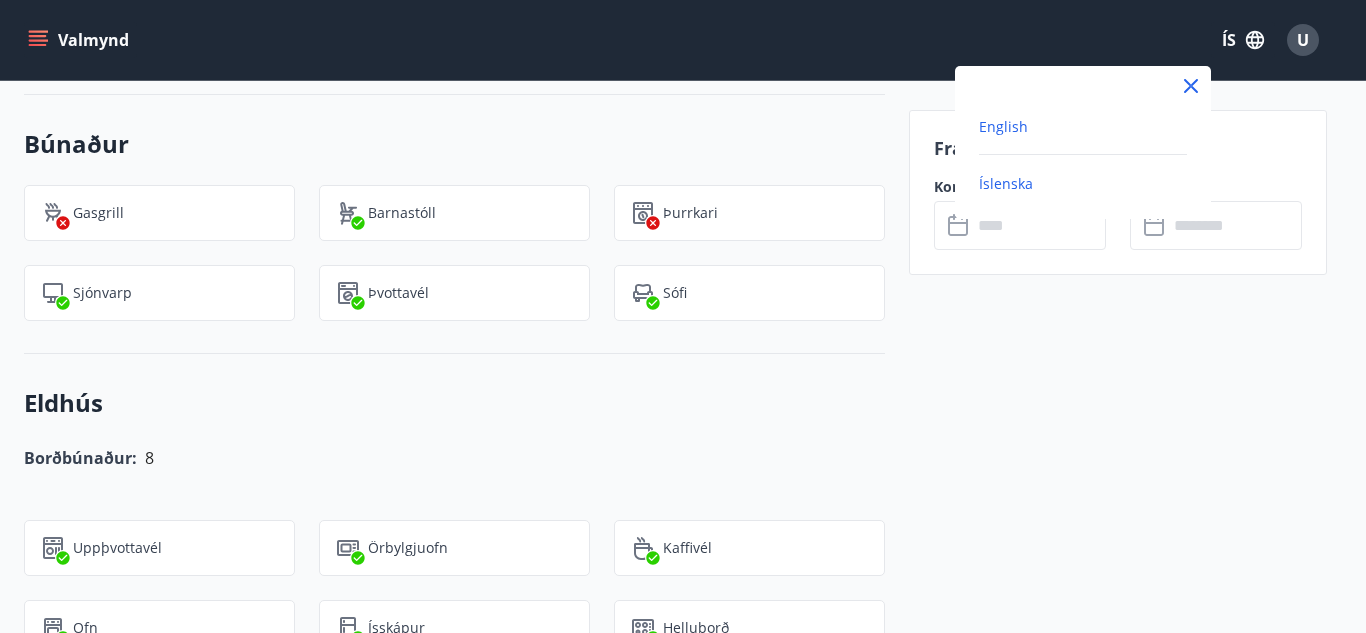 click on "English" at bounding box center [1003, 126] 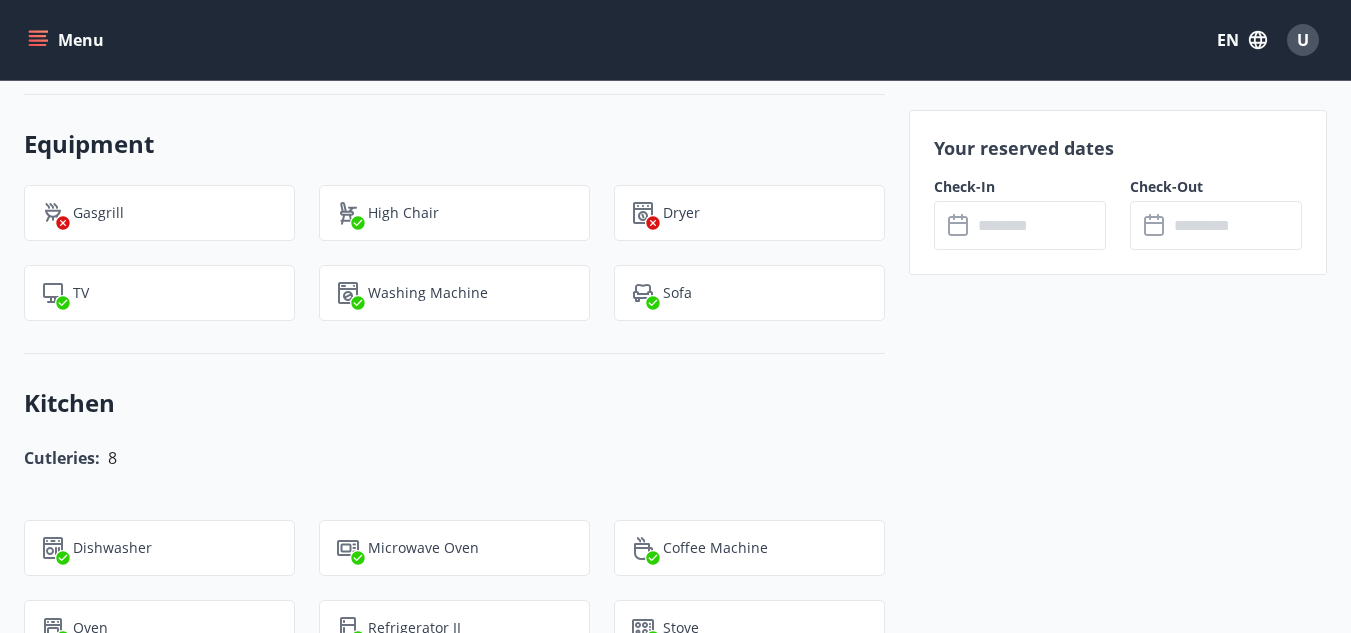 drag, startPoint x: 1132, startPoint y: 85, endPoint x: 11, endPoint y: 42, distance: 1121.8245 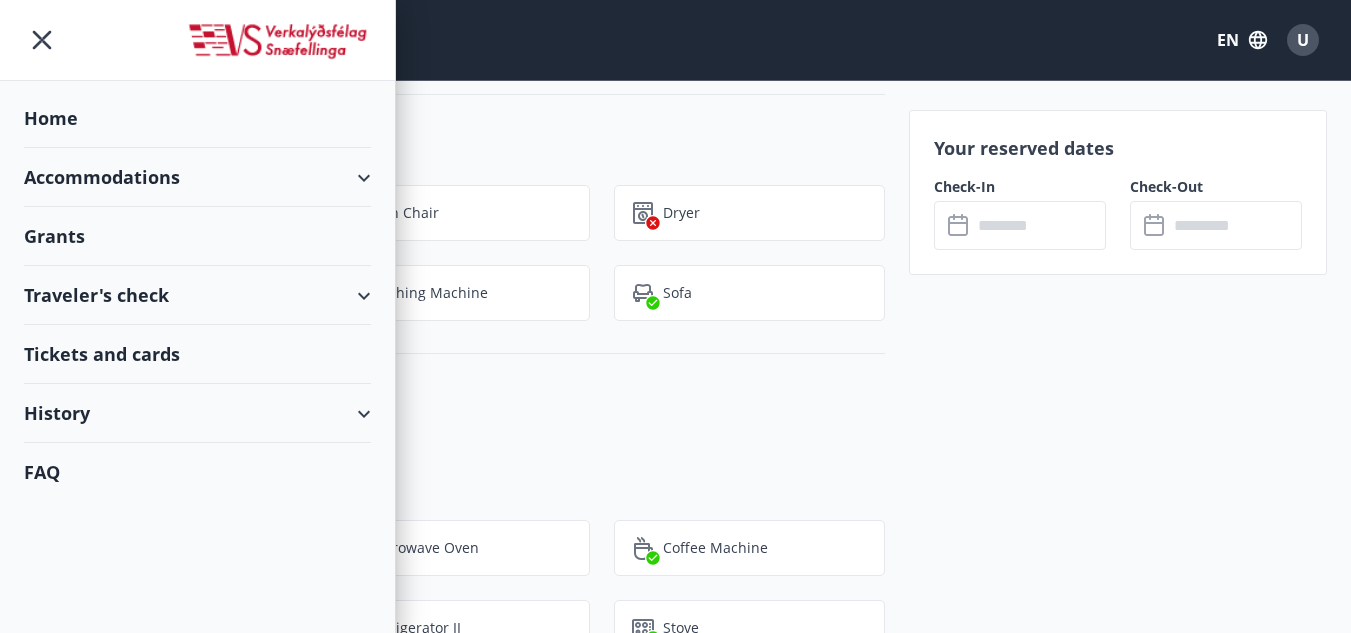 click on "Home" at bounding box center (197, 118) 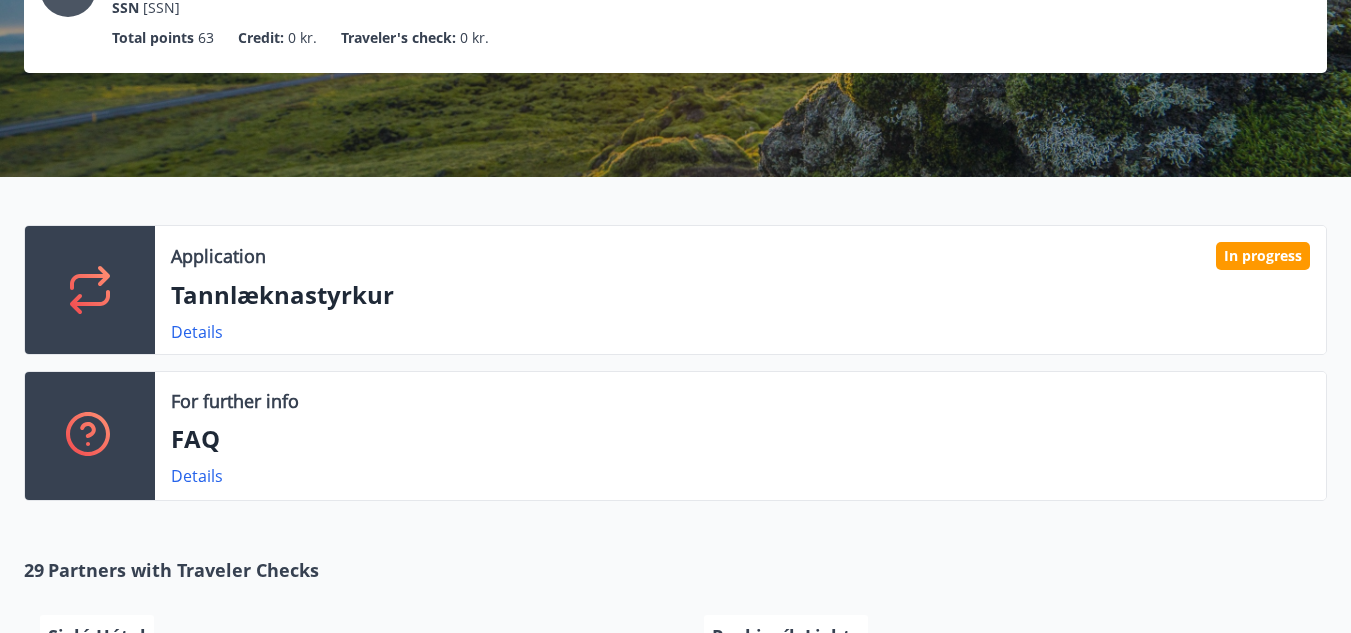 scroll, scrollTop: 0, scrollLeft: 0, axis: both 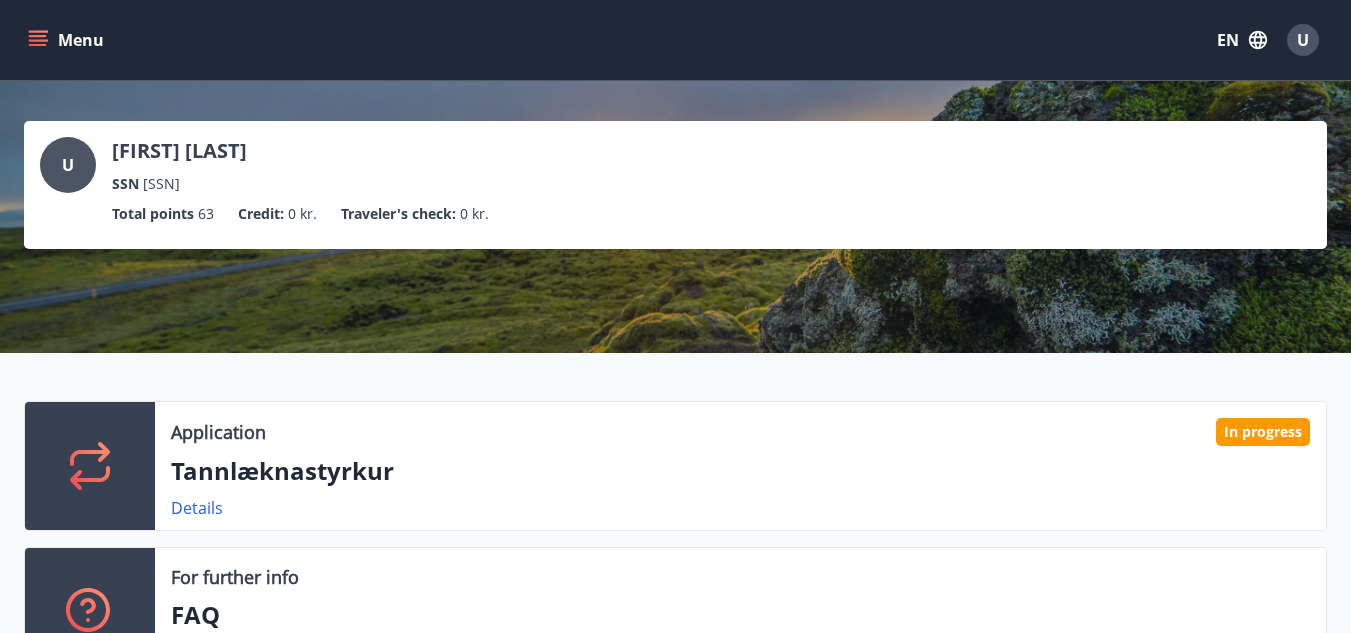 click on "Menu" at bounding box center (68, 40) 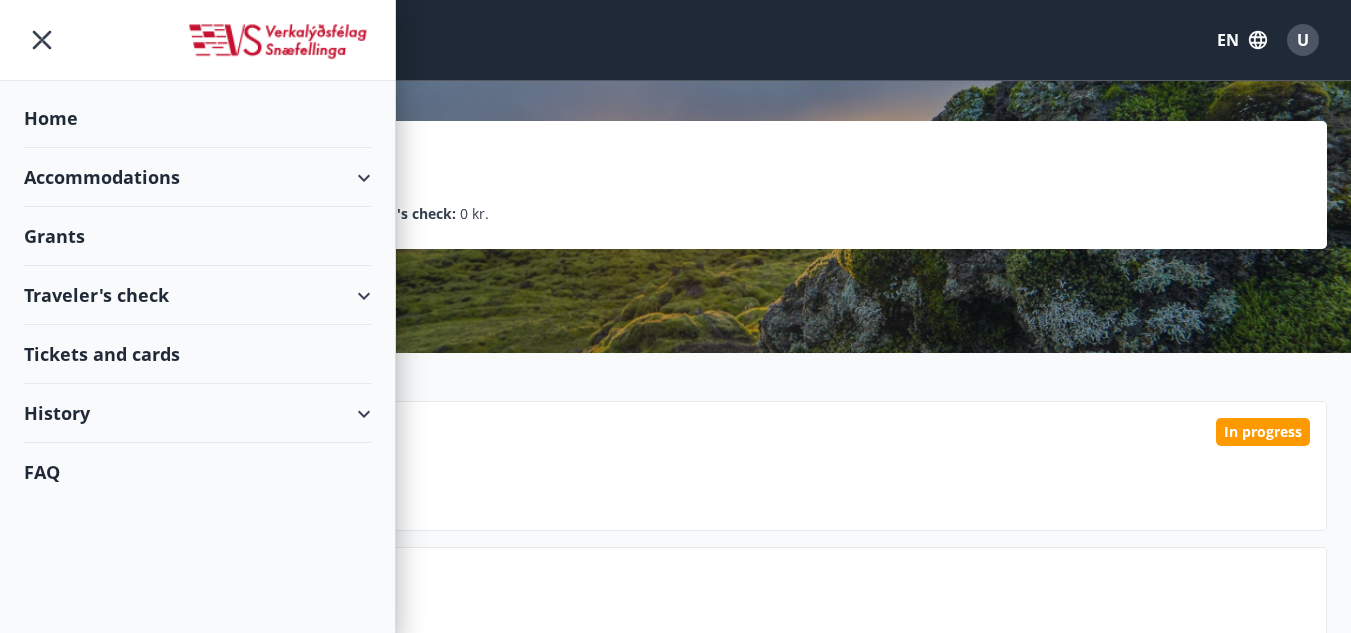 click on "Accommodations" at bounding box center (197, 177) 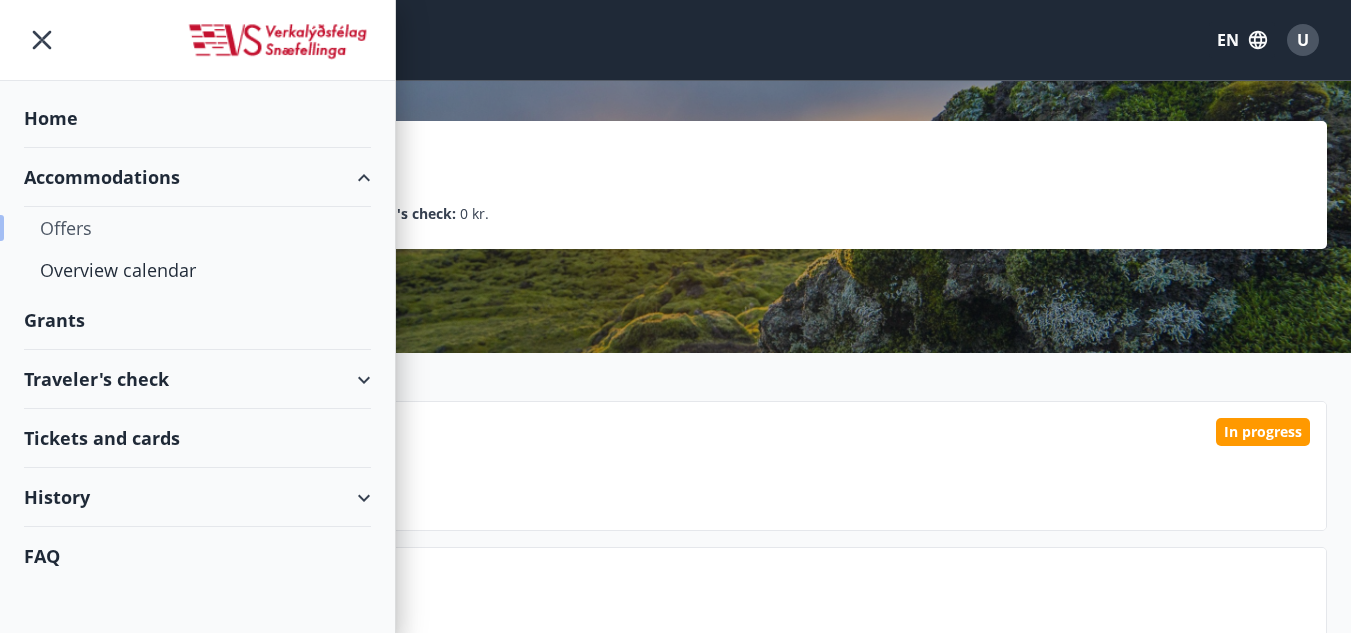 click on "Offers" at bounding box center (197, 228) 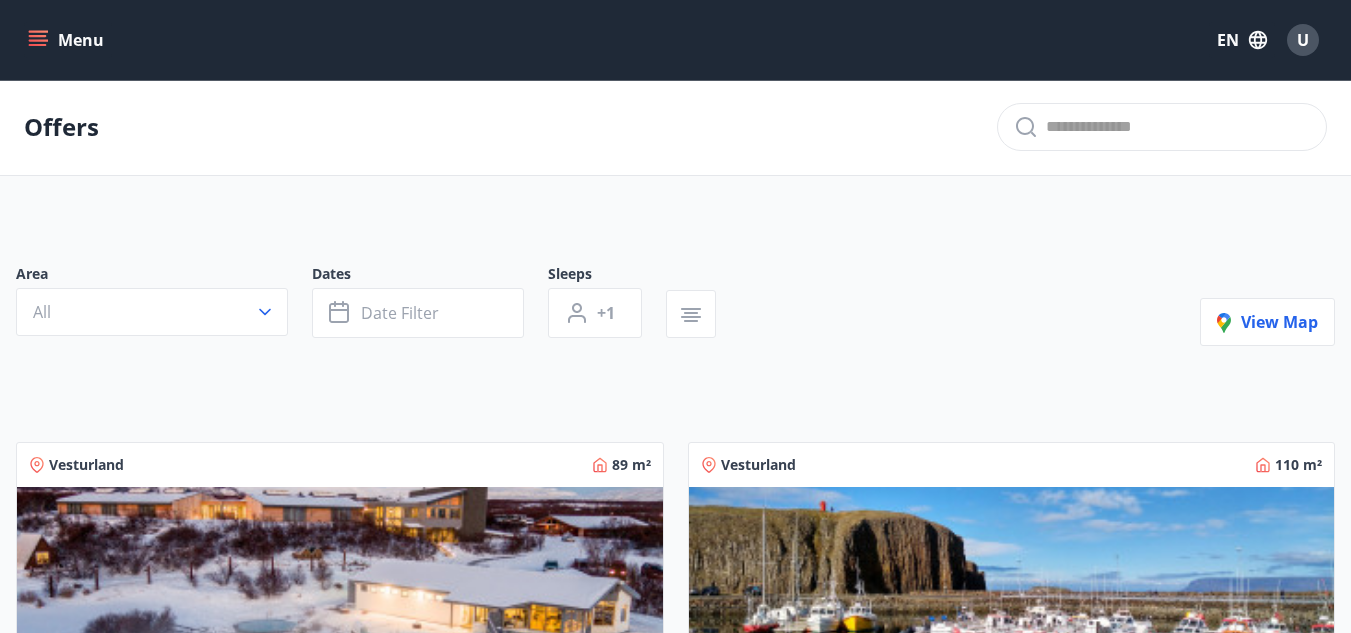 scroll, scrollTop: 0, scrollLeft: 0, axis: both 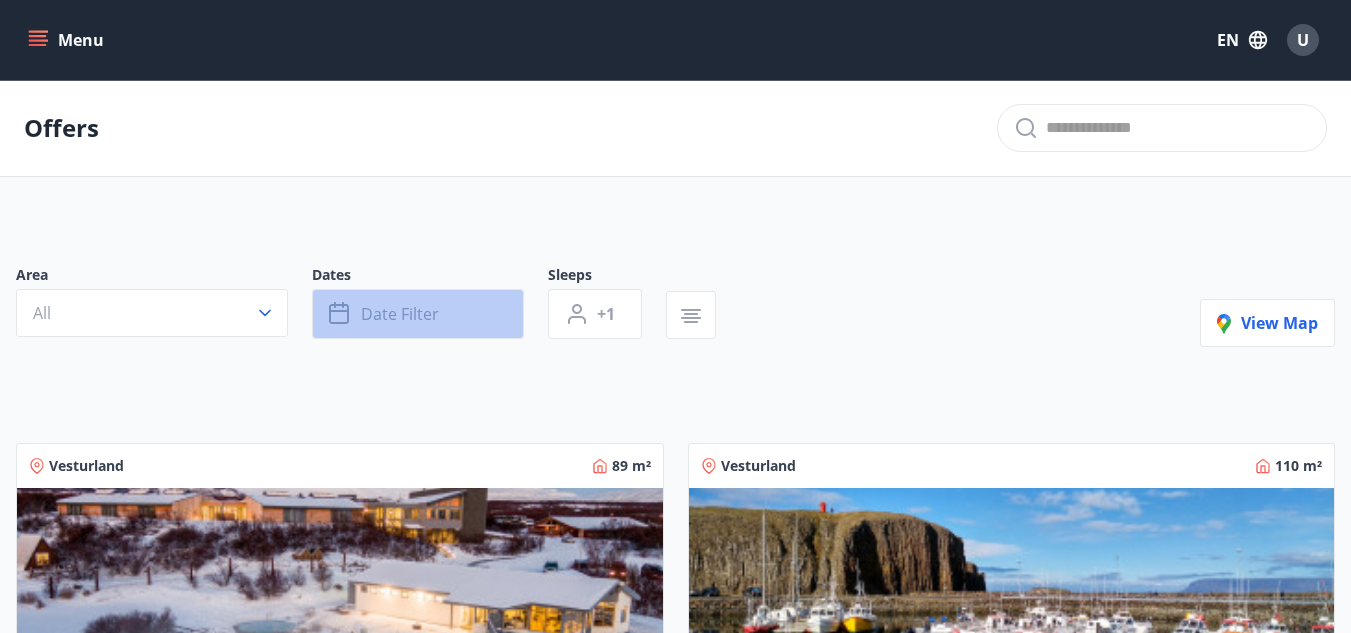 click on "Date filter" at bounding box center (418, 314) 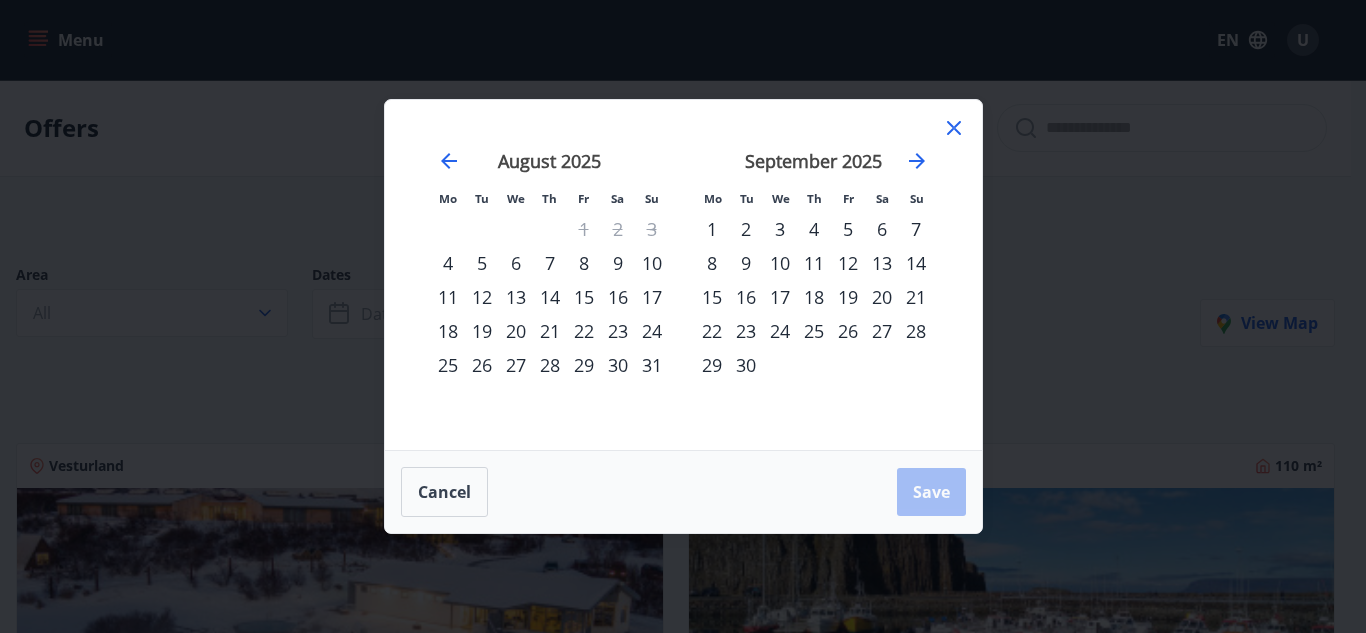 click on "28" at bounding box center [550, 365] 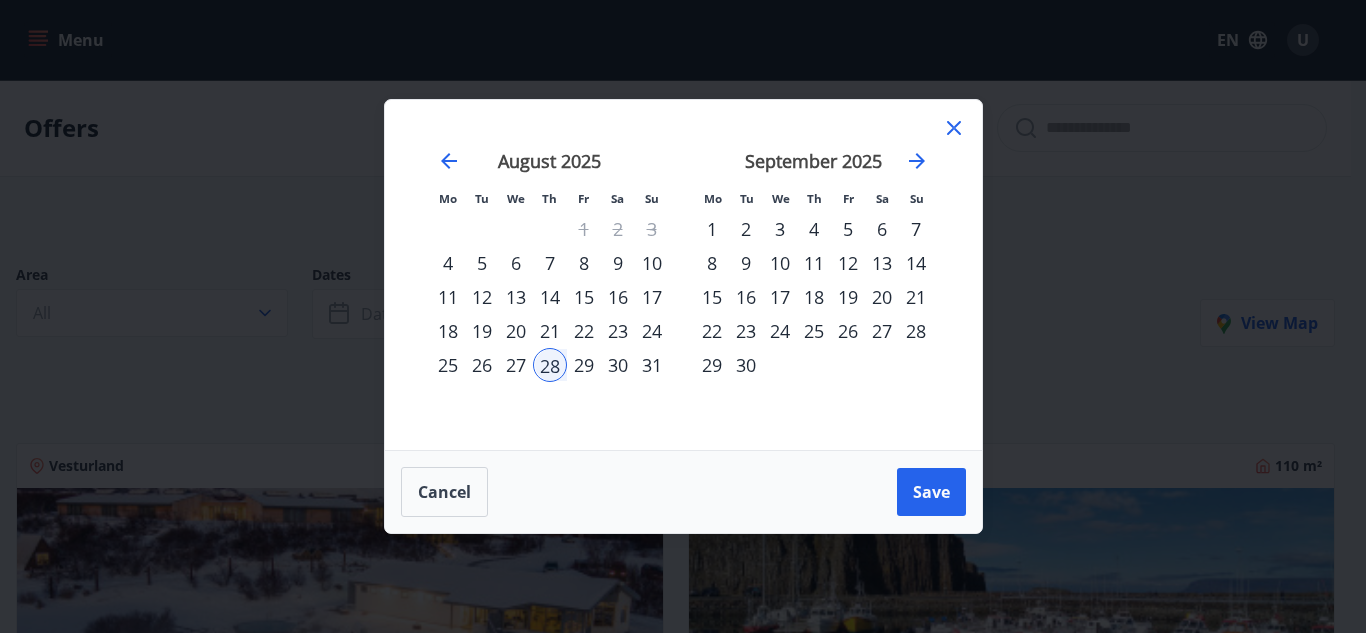 click on "2" at bounding box center [746, 229] 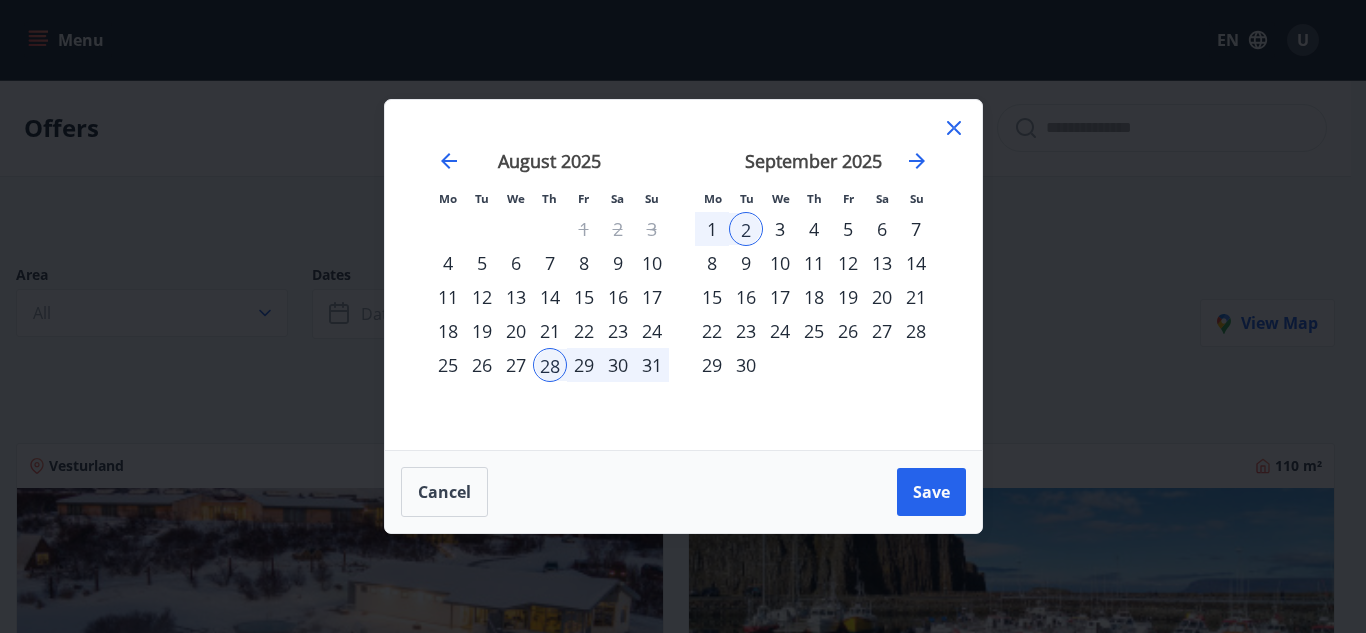 click on "4" at bounding box center (814, 229) 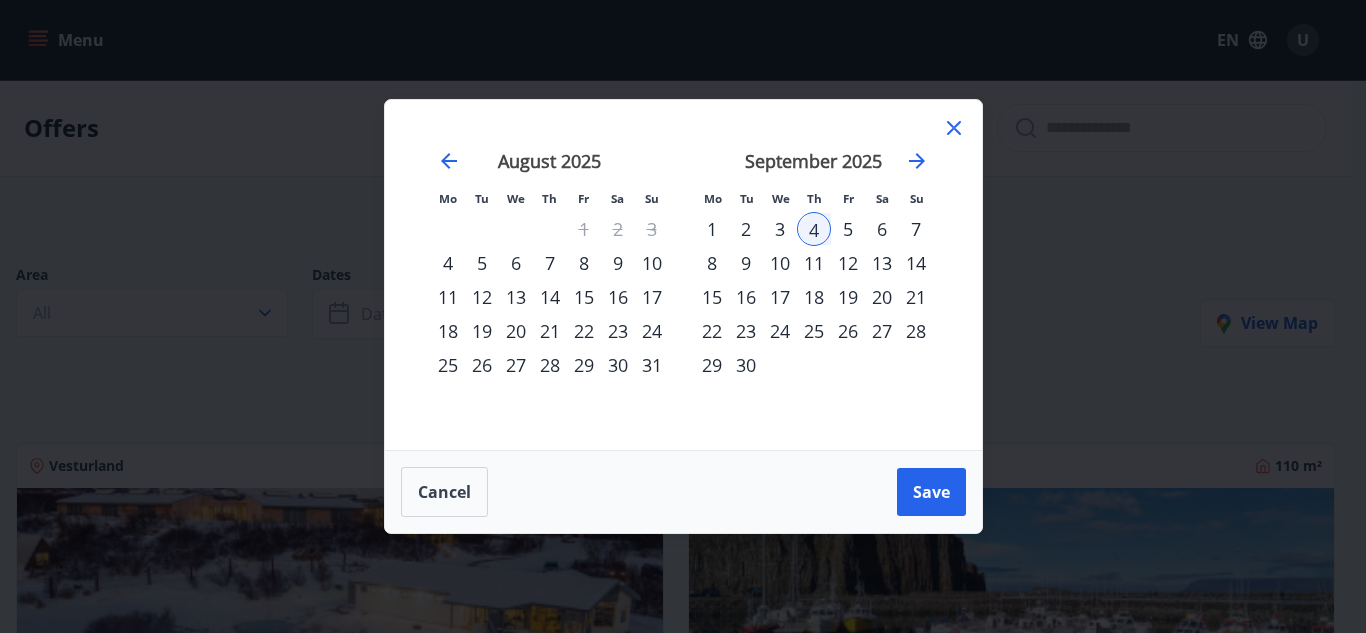 click on "28" at bounding box center [550, 365] 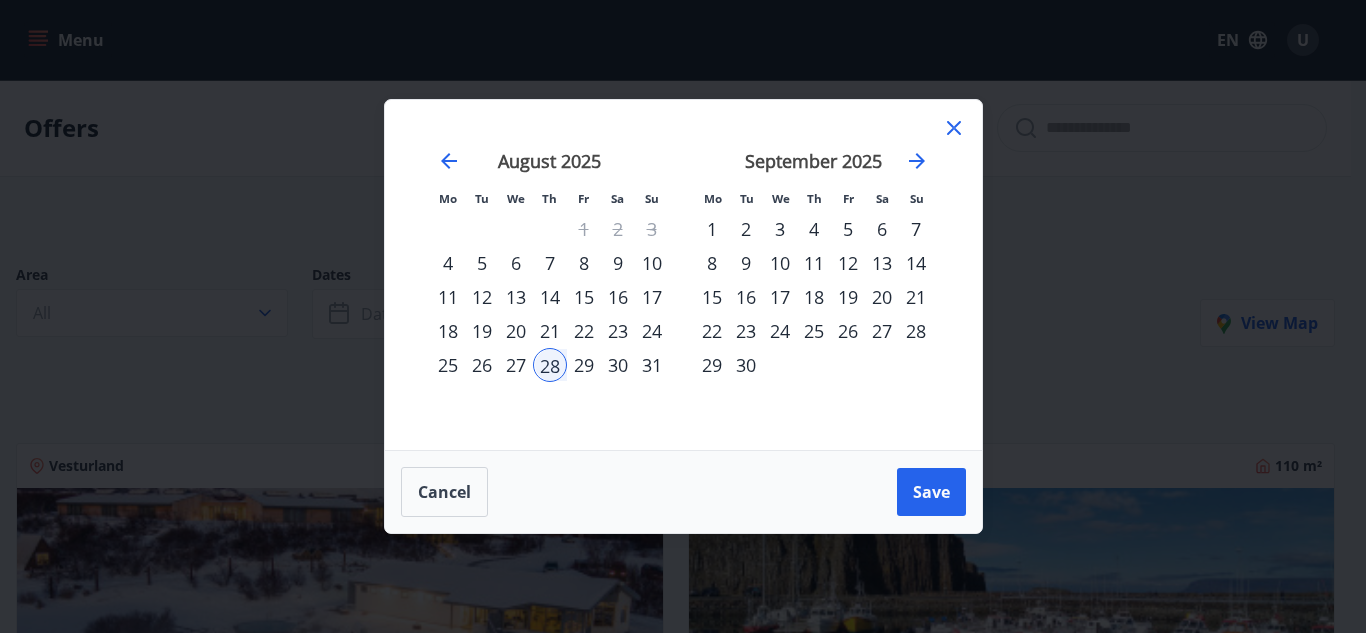 click on "4" at bounding box center [814, 229] 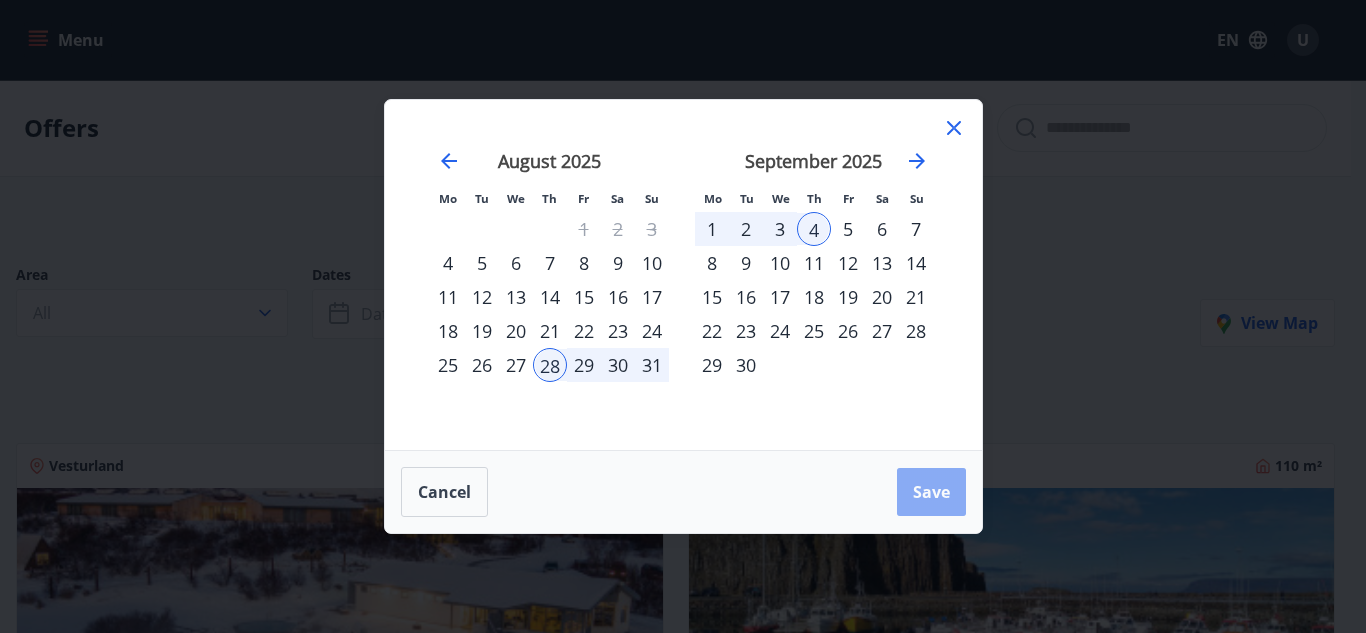 click on "Save" at bounding box center [931, 492] 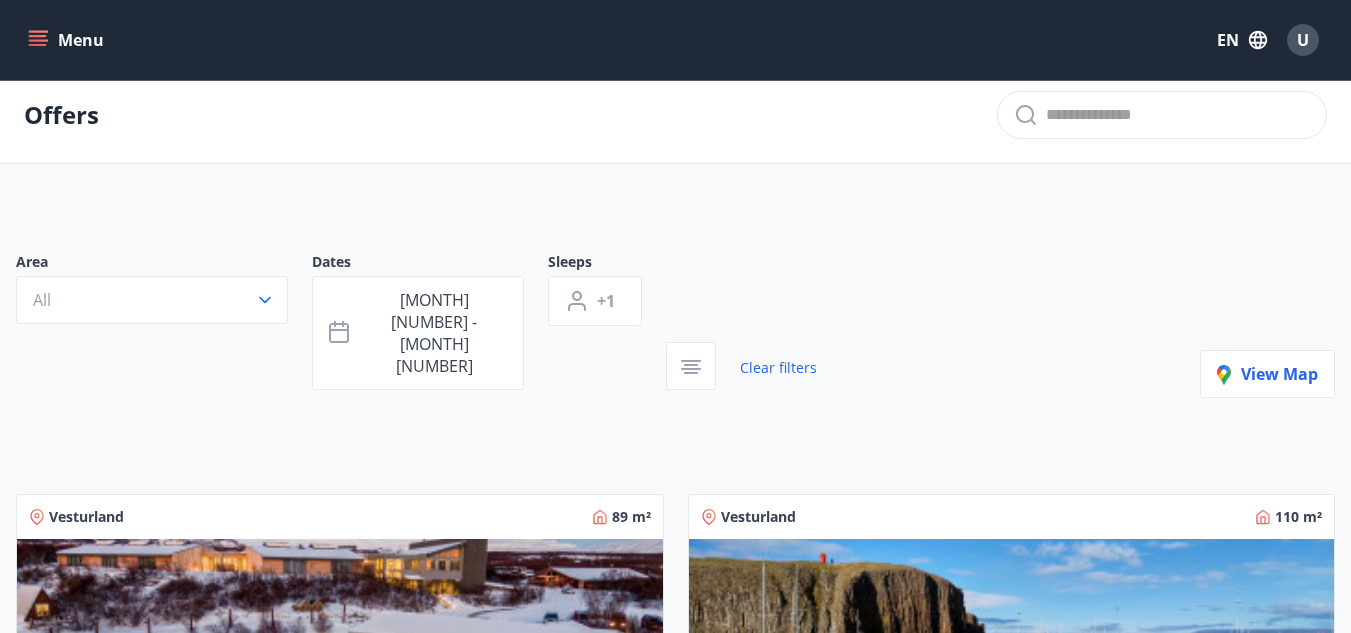 scroll, scrollTop: 0, scrollLeft: 0, axis: both 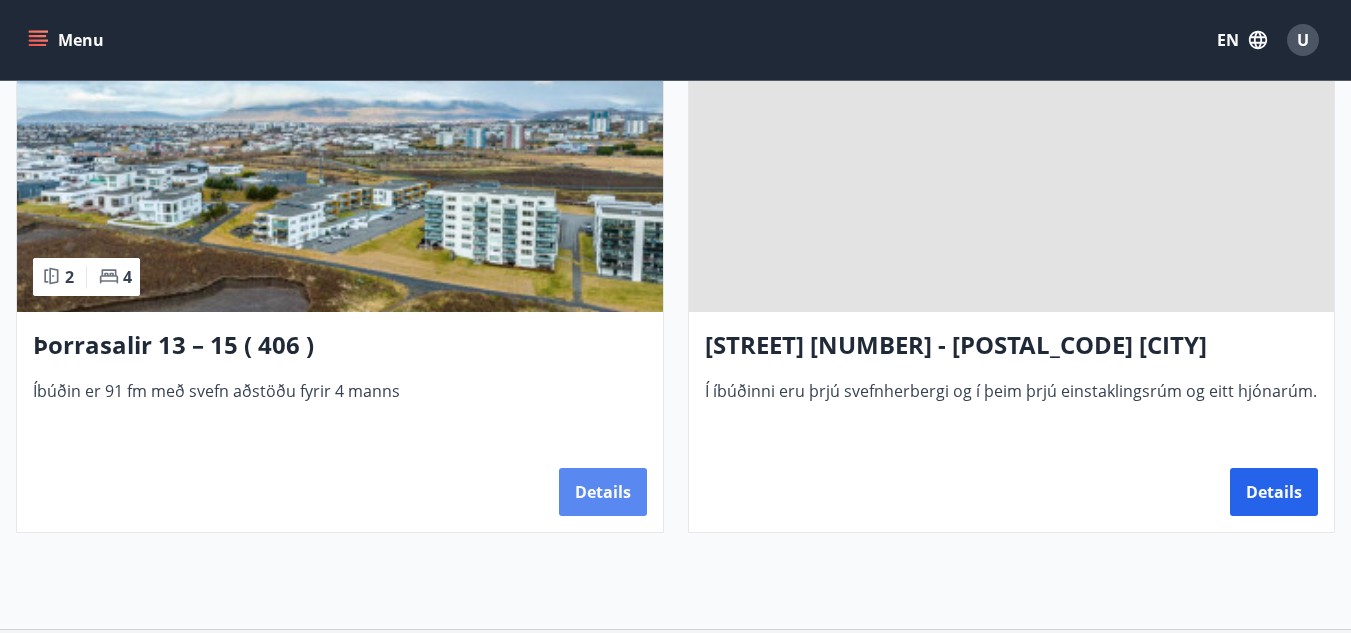 click on "Details" at bounding box center (603, 492) 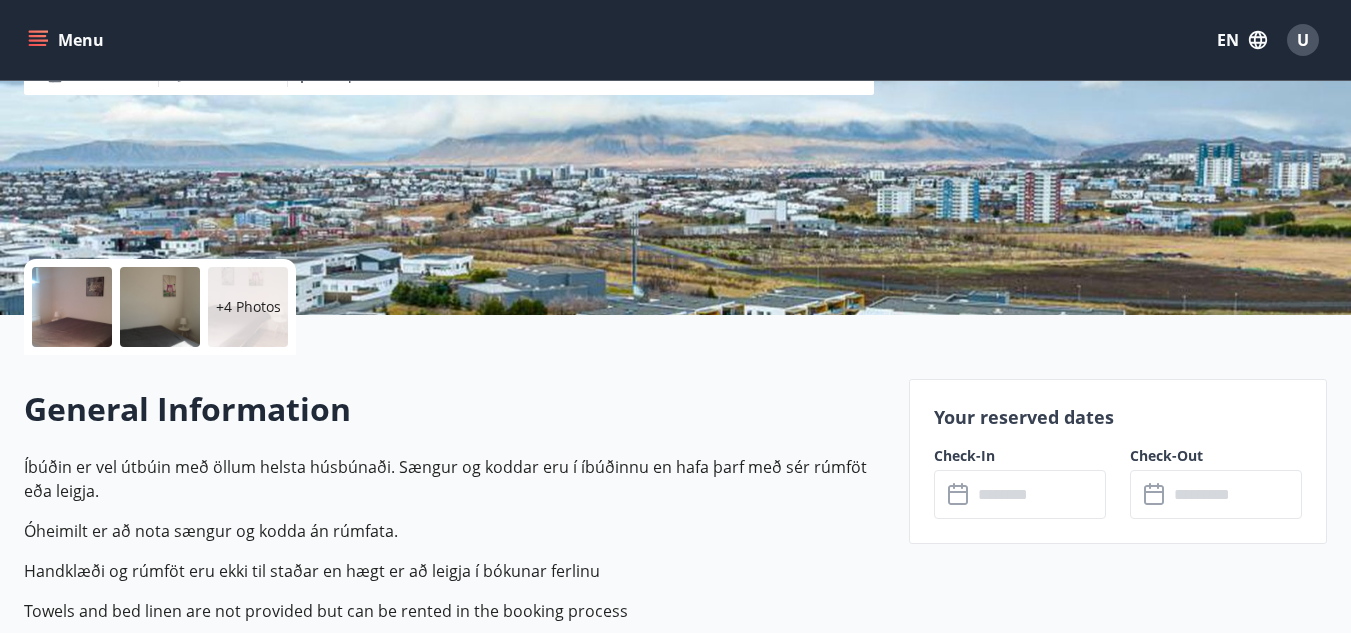 scroll, scrollTop: 300, scrollLeft: 0, axis: vertical 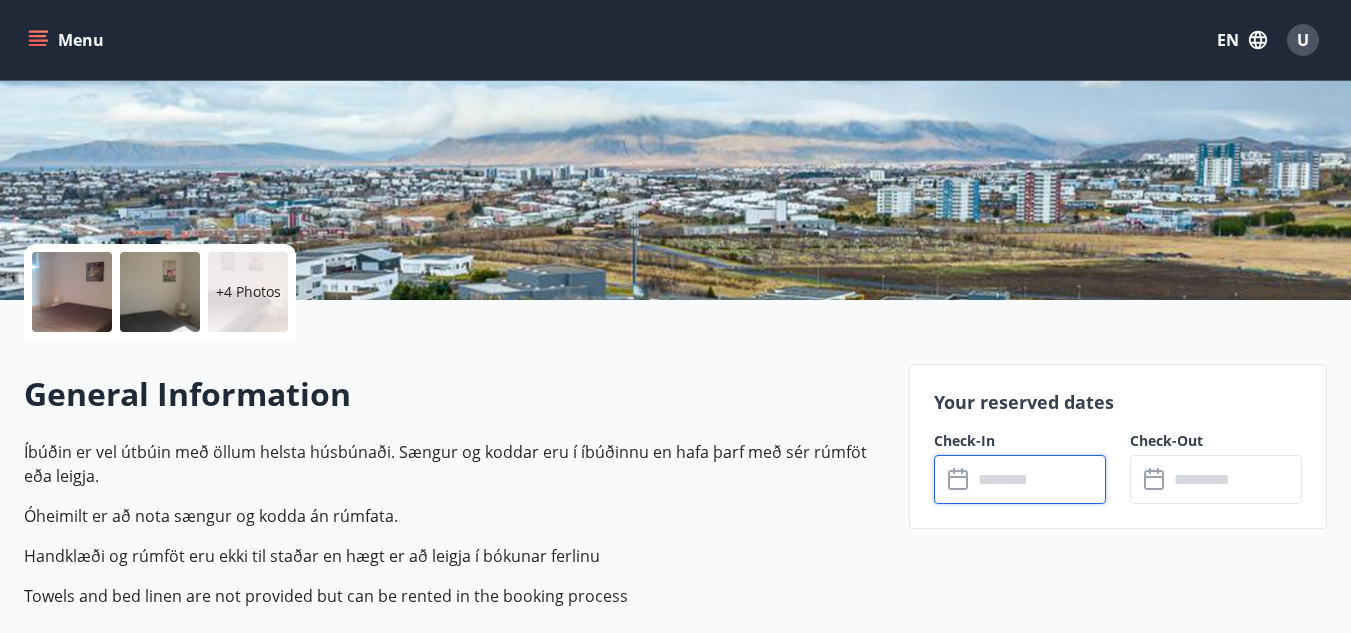 click at bounding box center (1039, 479) 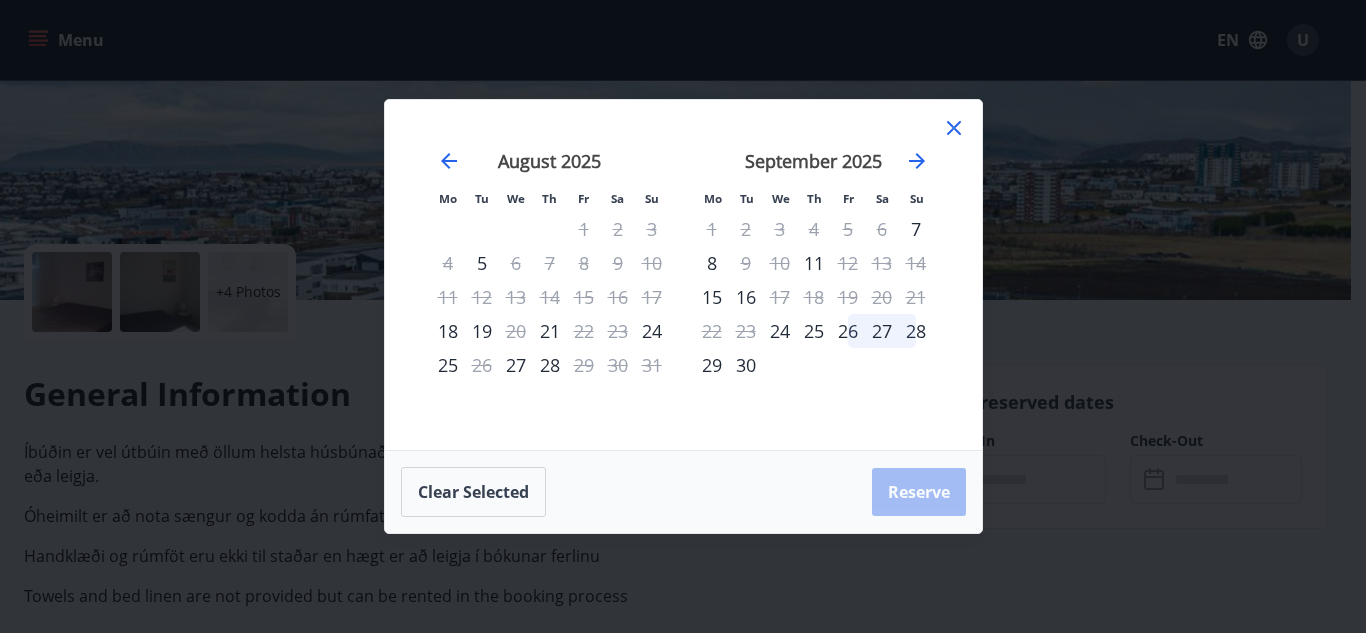 click 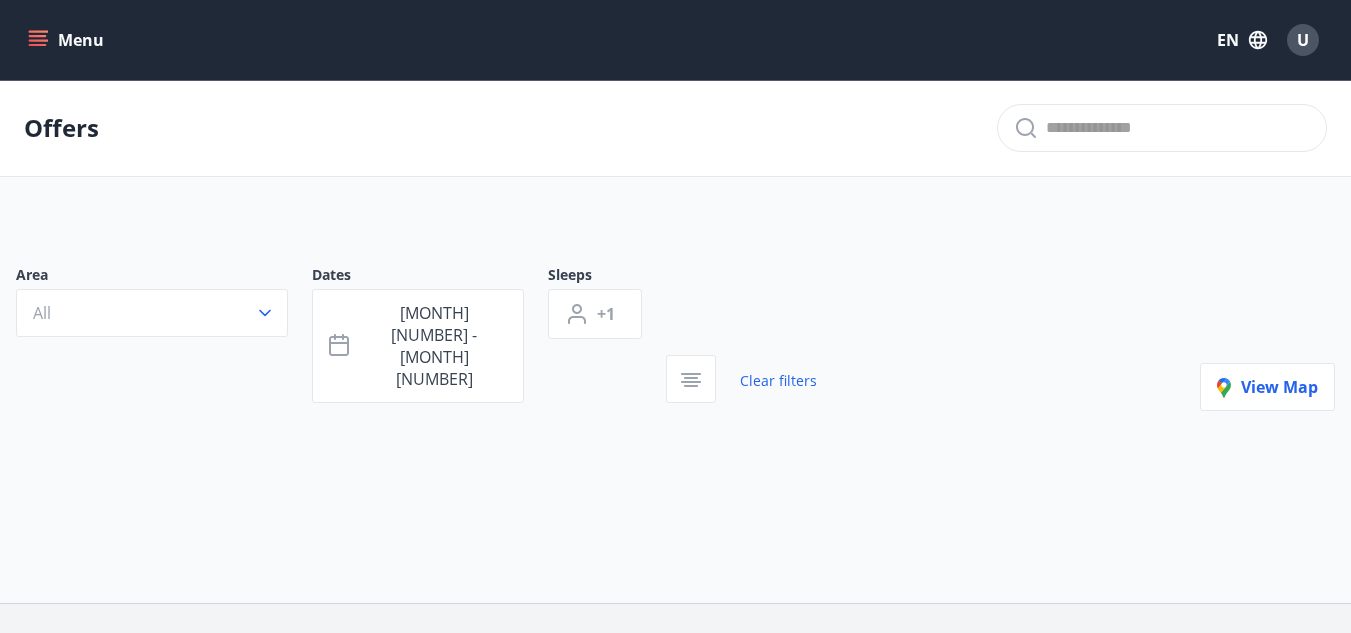 scroll, scrollTop: 74, scrollLeft: 0, axis: vertical 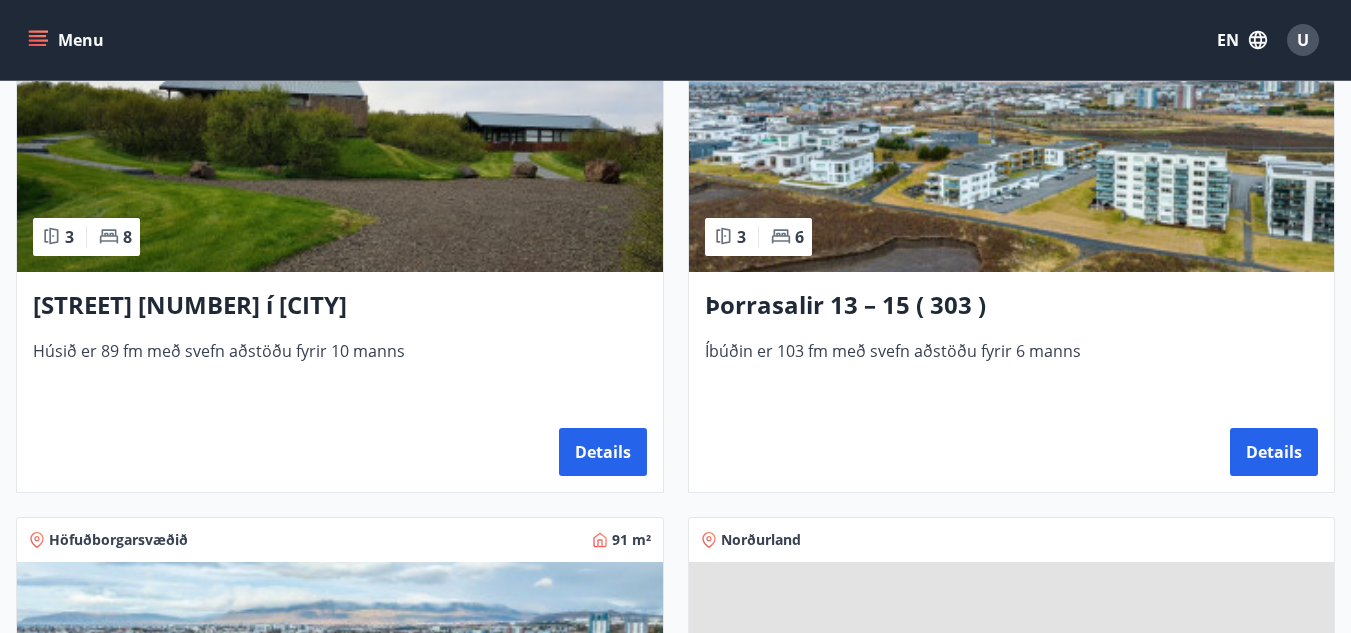 click at bounding box center (1012, 146) 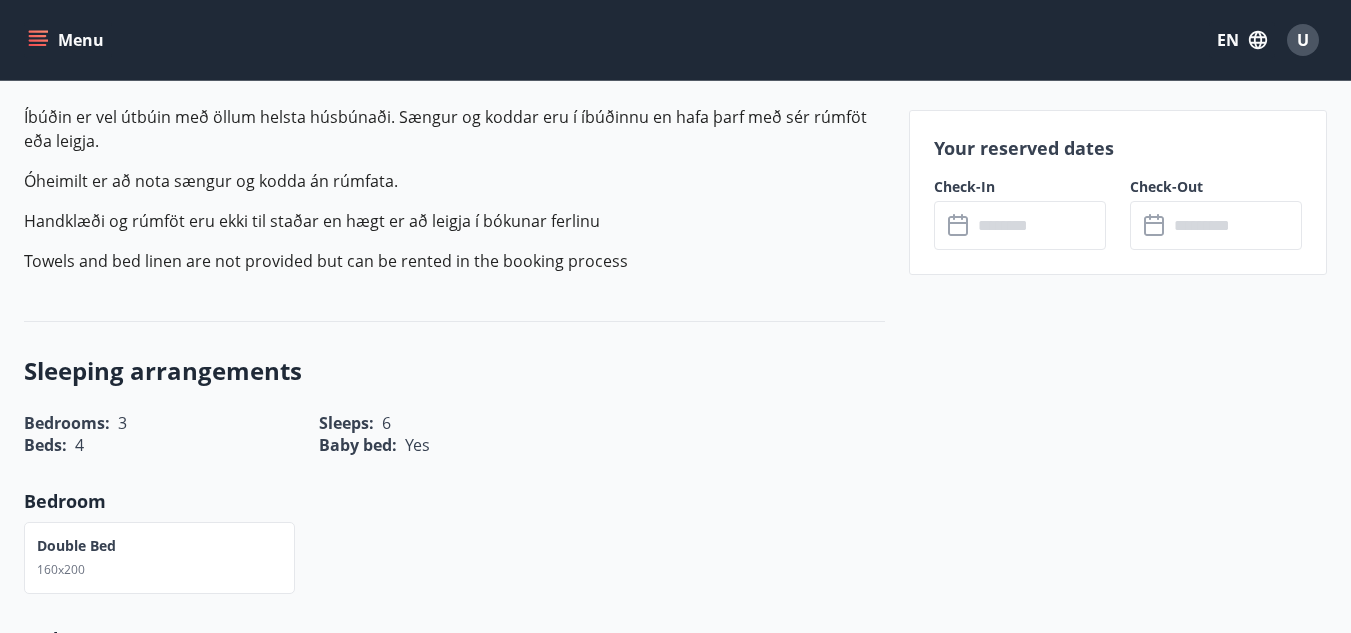 scroll, scrollTop: 600, scrollLeft: 0, axis: vertical 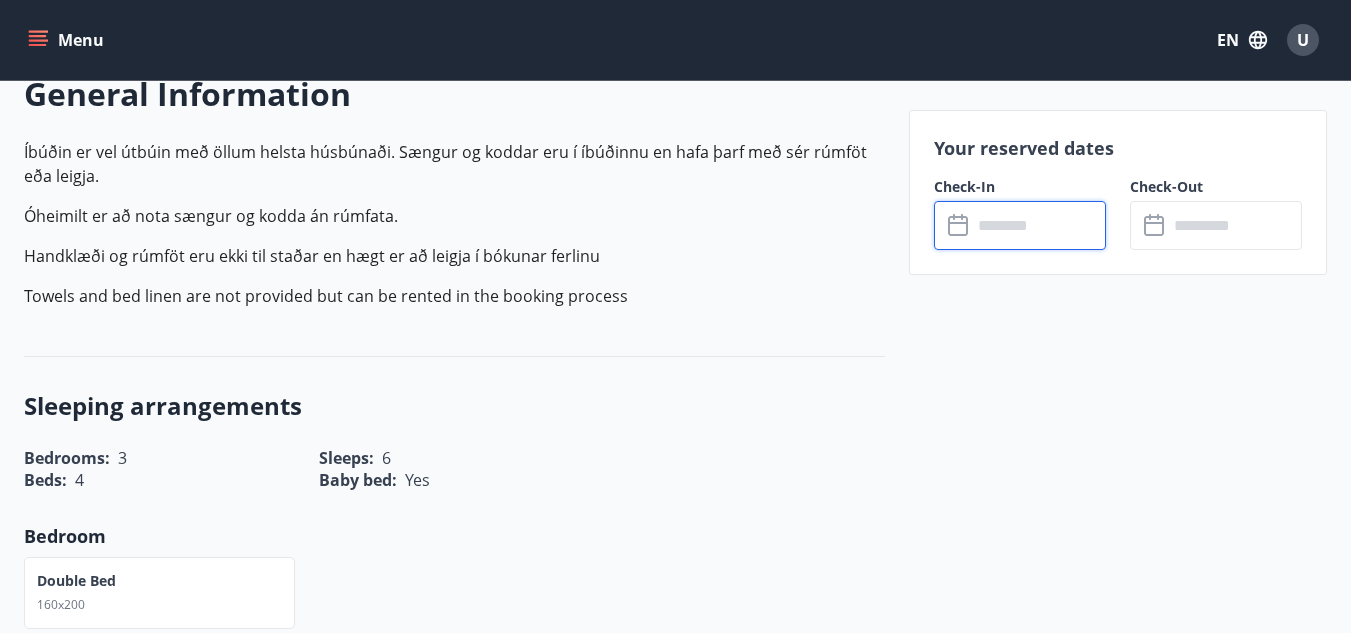 click at bounding box center (1039, 225) 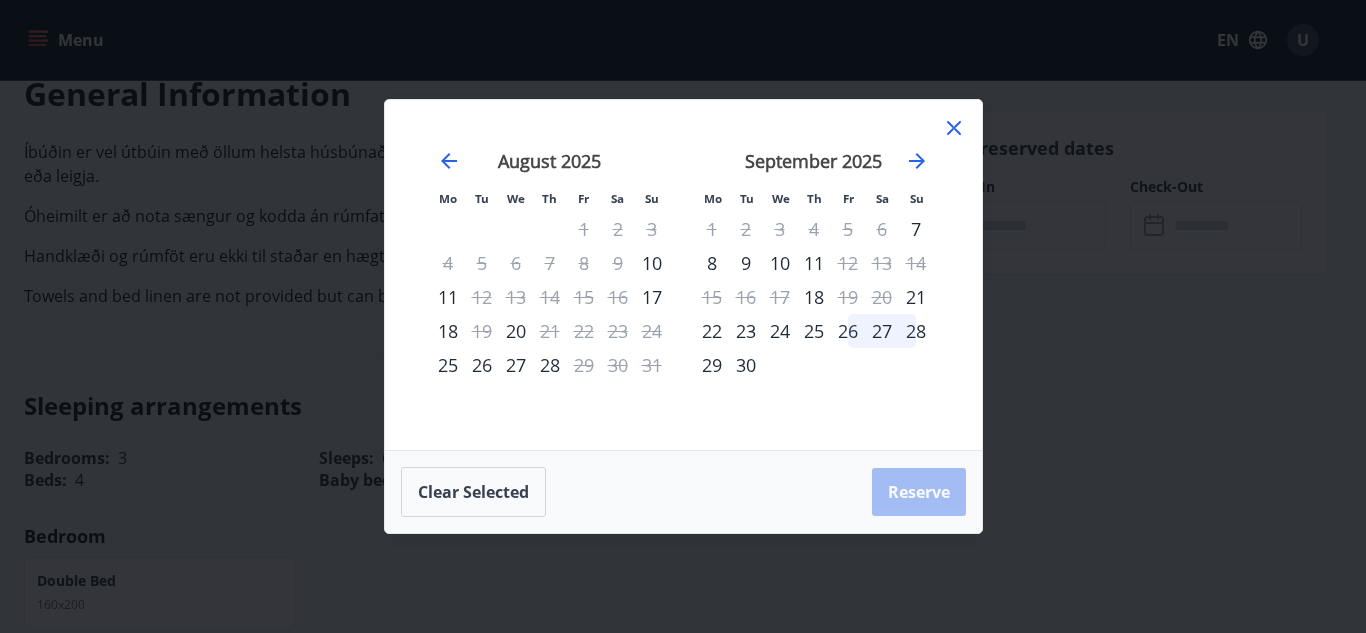 click 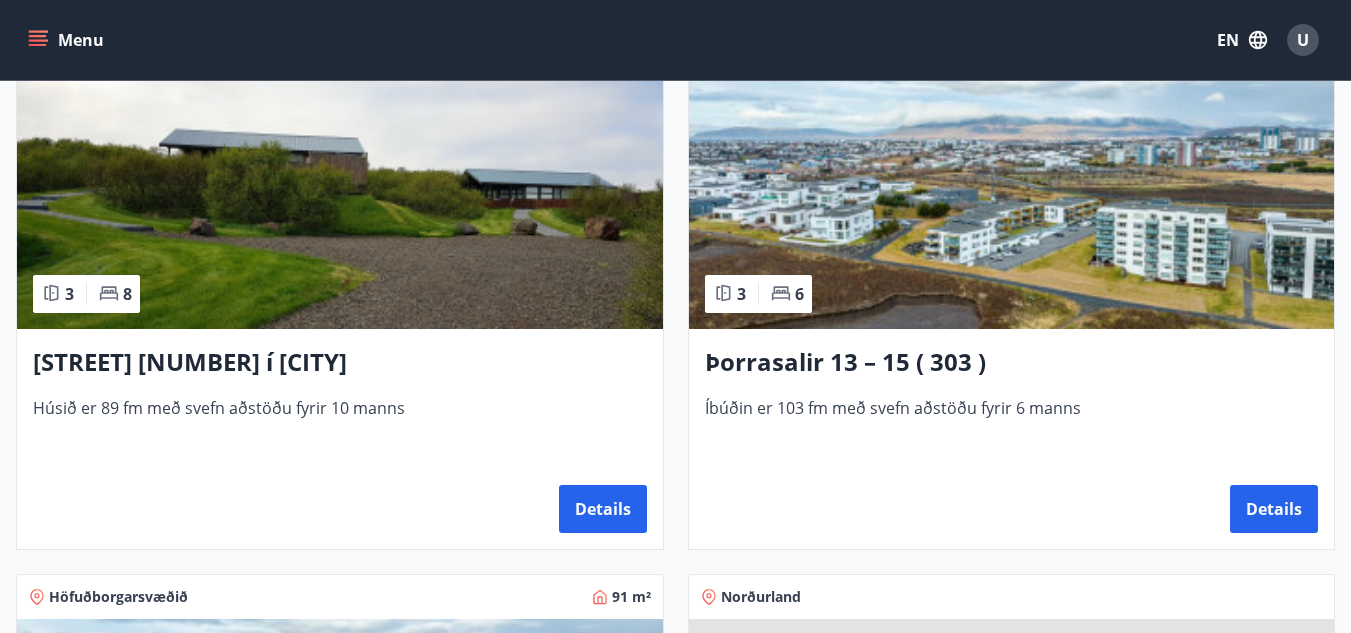 scroll, scrollTop: 1300, scrollLeft: 0, axis: vertical 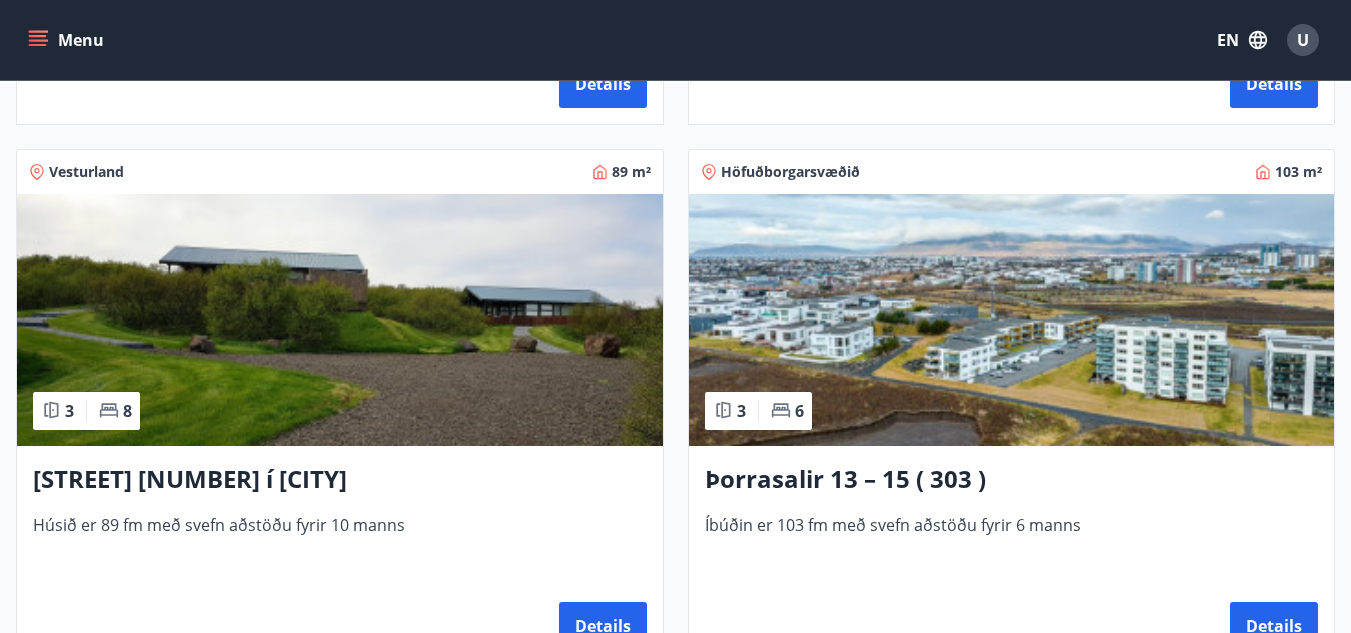 click at bounding box center [340, 320] 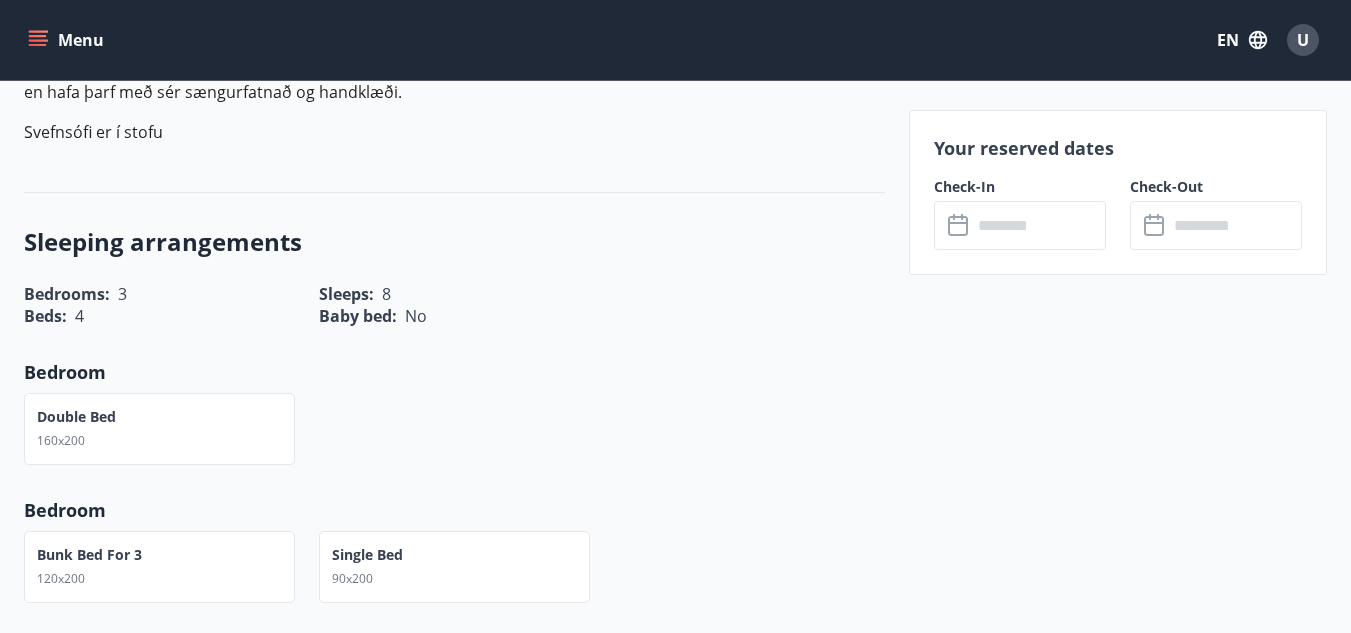 scroll, scrollTop: 700, scrollLeft: 0, axis: vertical 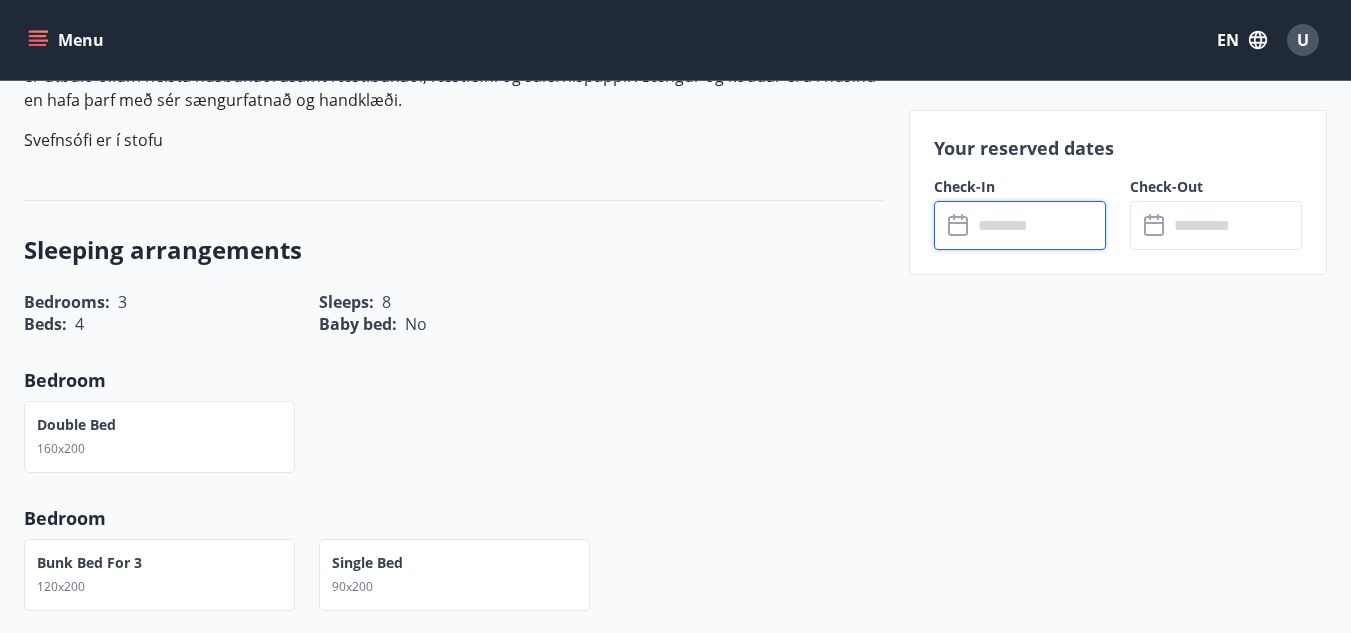 click at bounding box center (1039, 225) 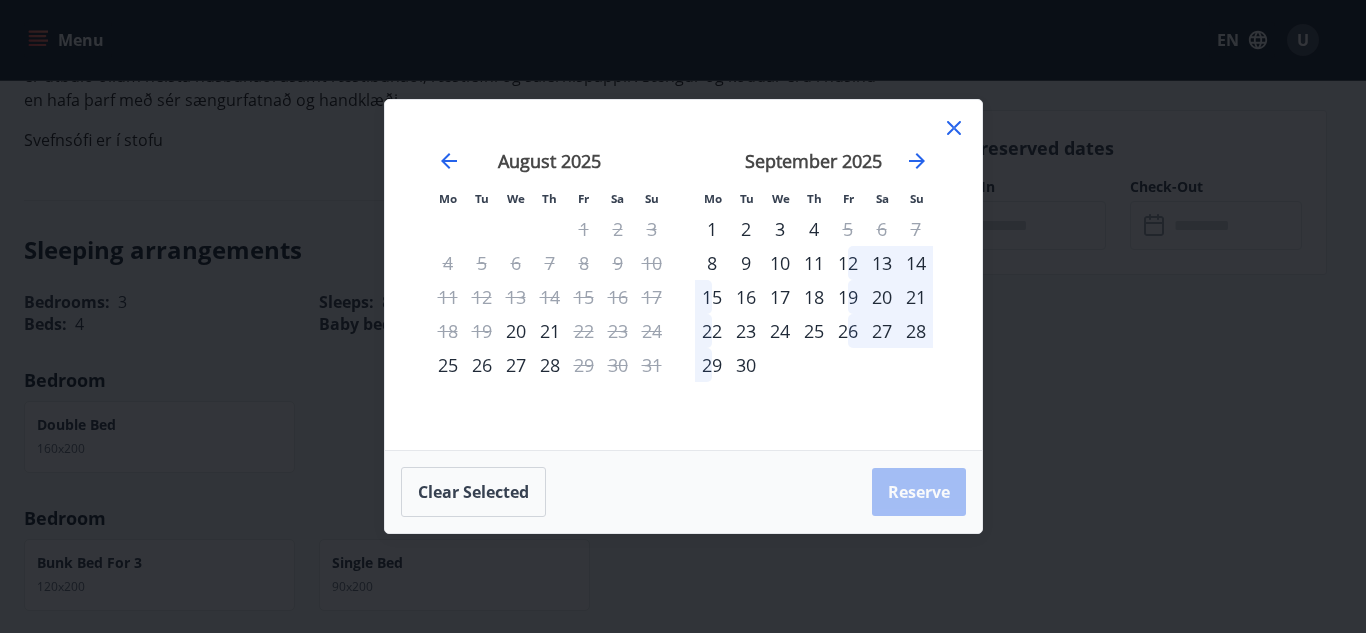 click 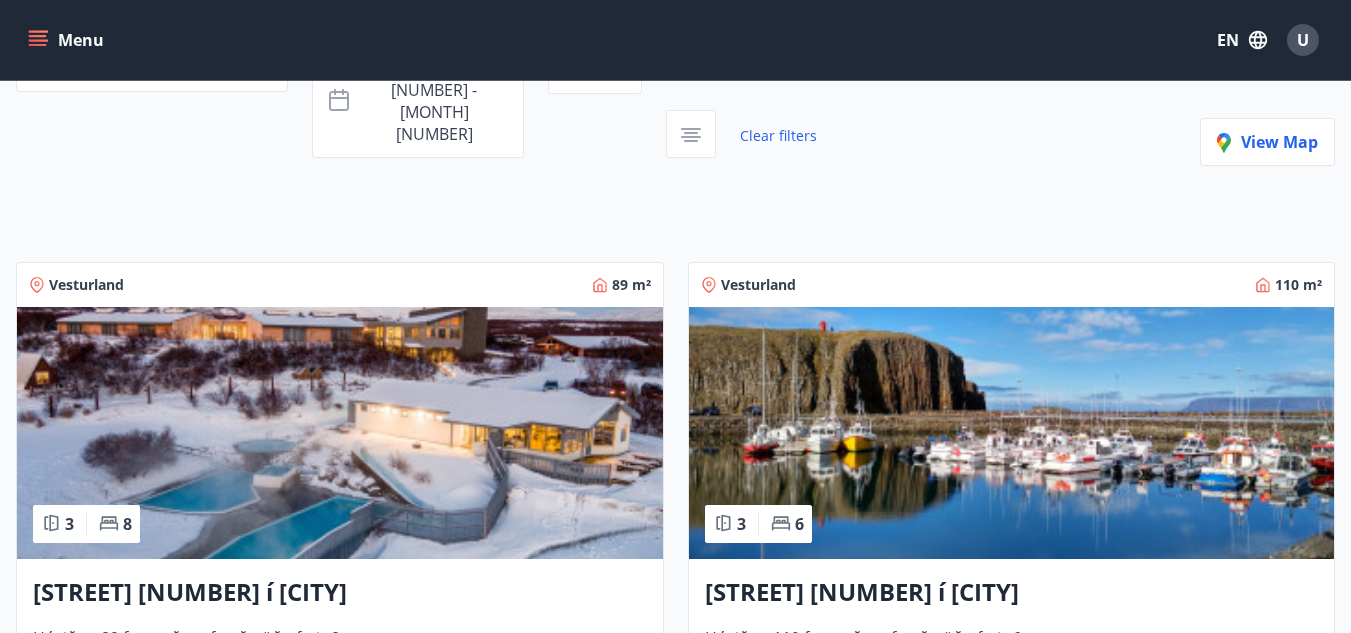 scroll, scrollTop: 300, scrollLeft: 0, axis: vertical 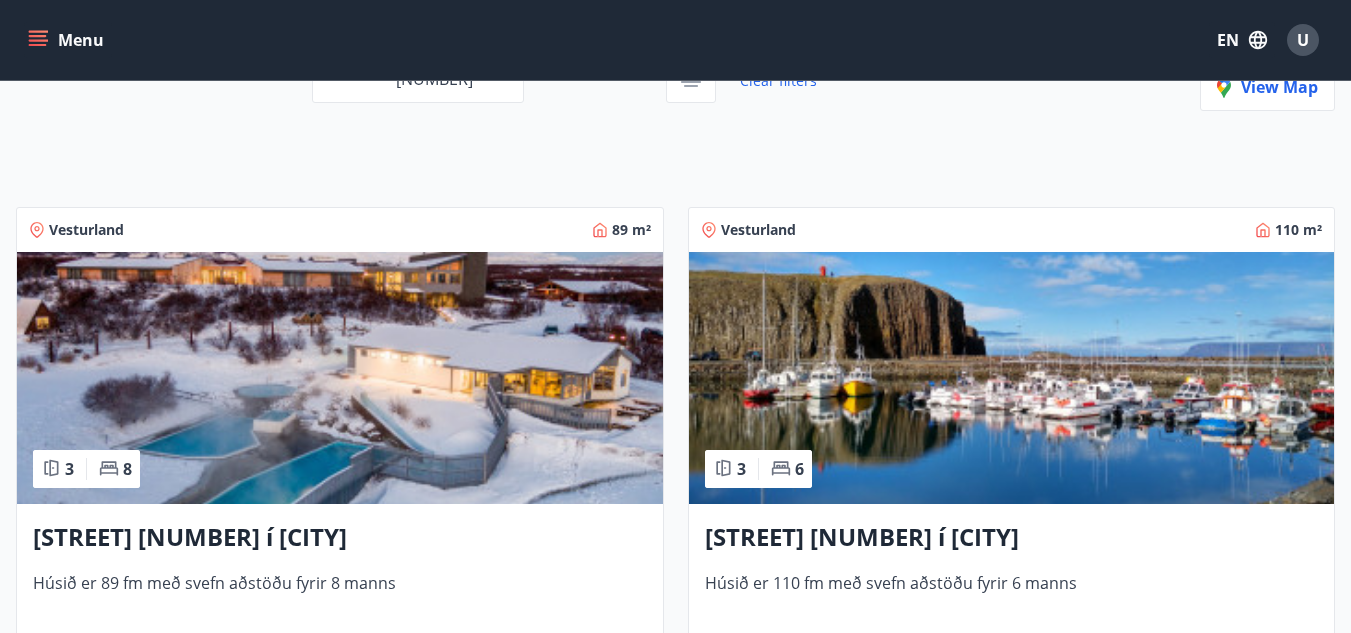 click at bounding box center [1012, 378] 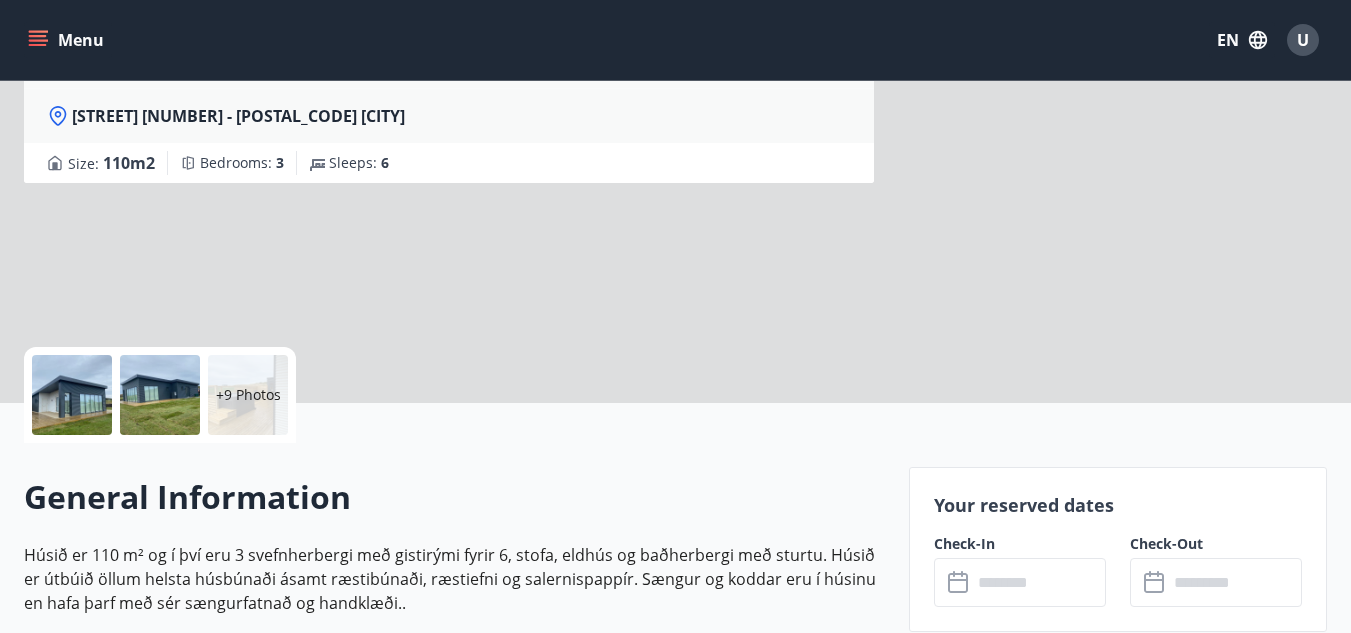 scroll, scrollTop: 300, scrollLeft: 0, axis: vertical 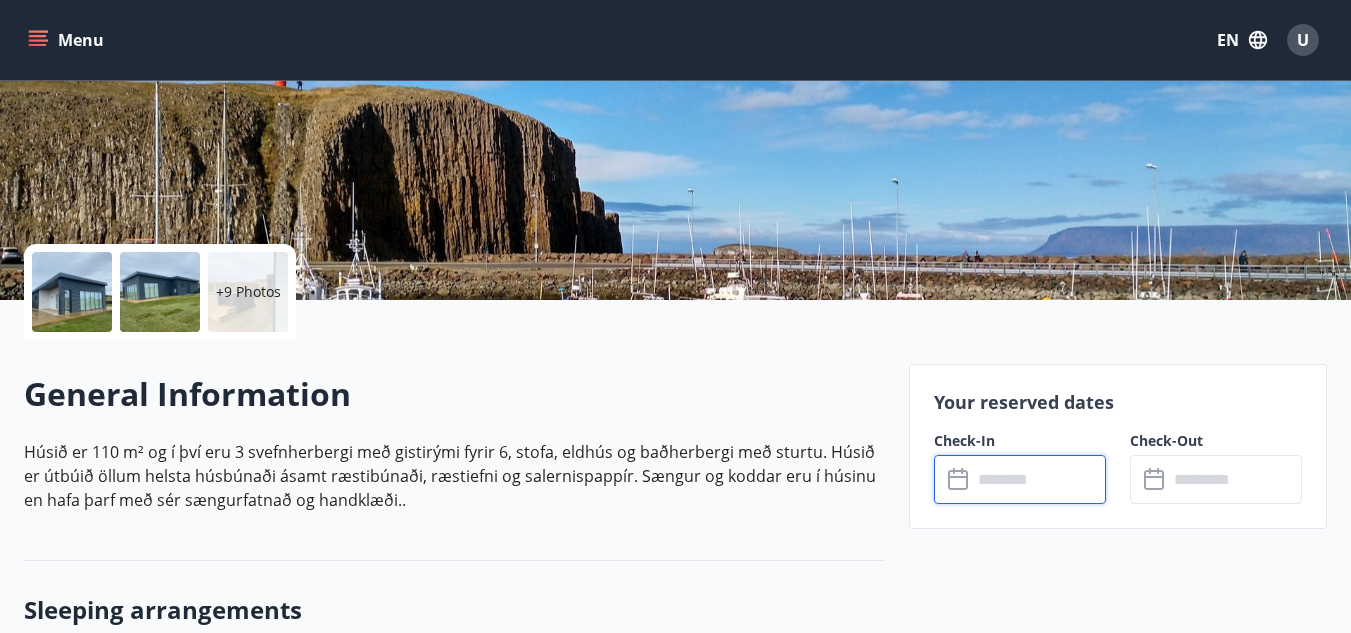 click at bounding box center (1039, 479) 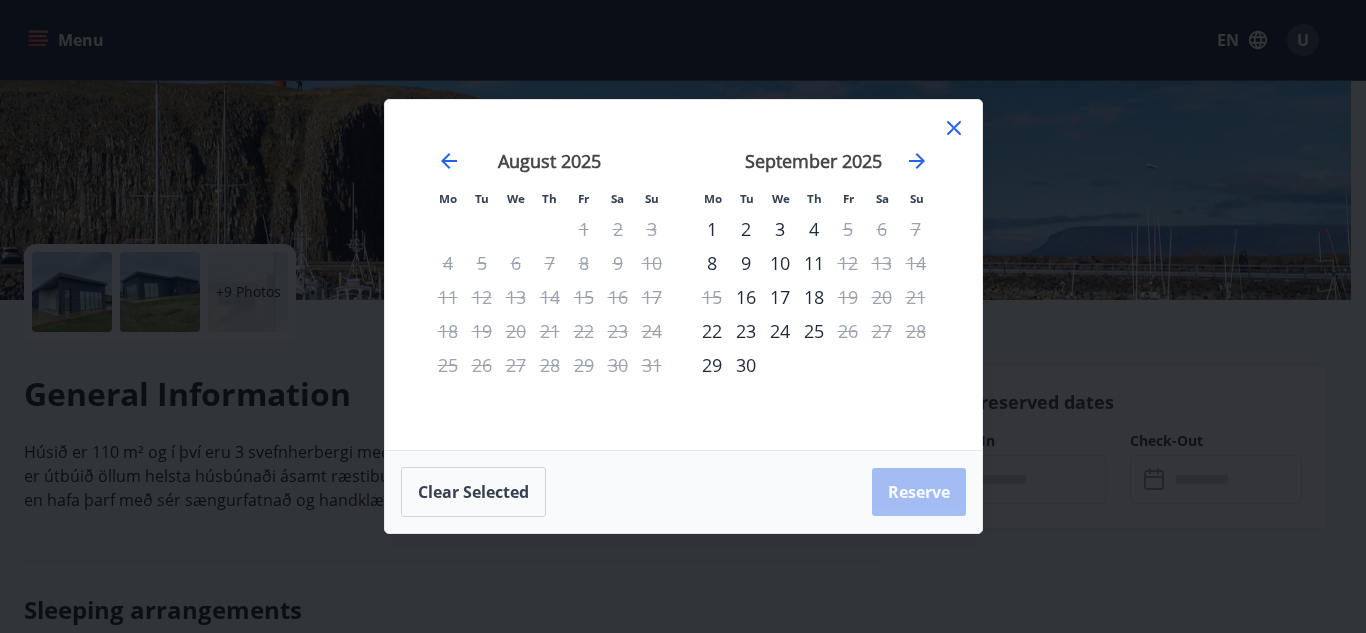 click 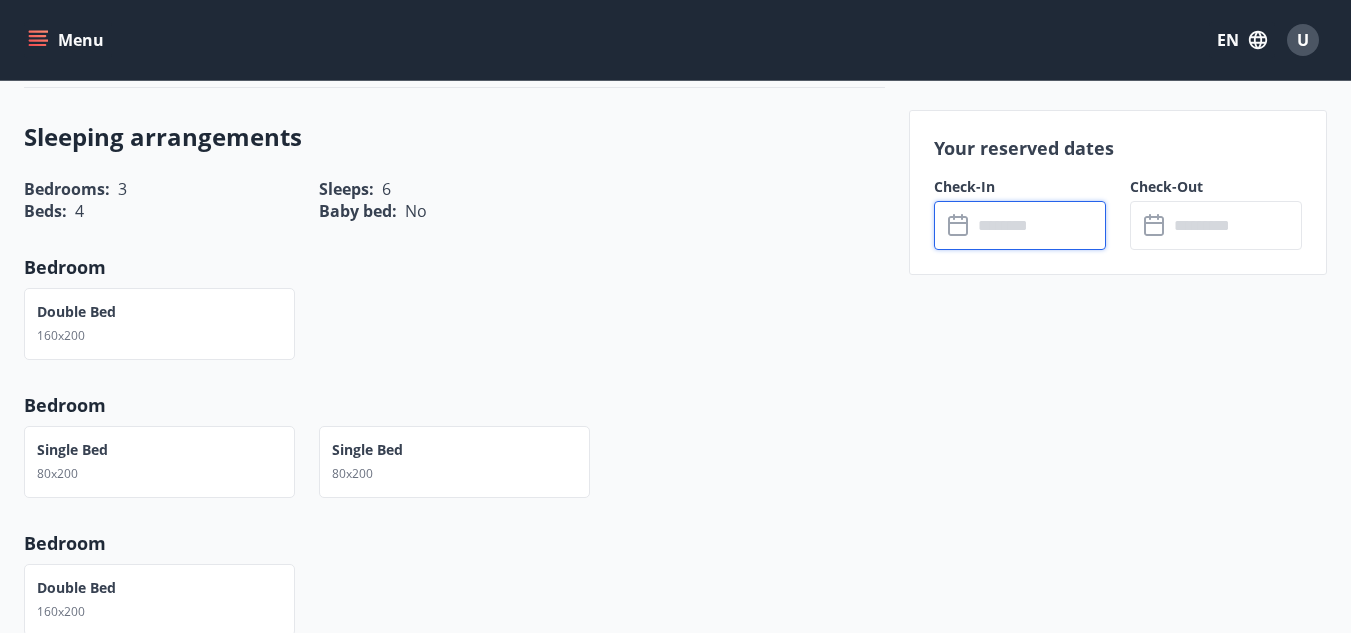 scroll, scrollTop: 800, scrollLeft: 0, axis: vertical 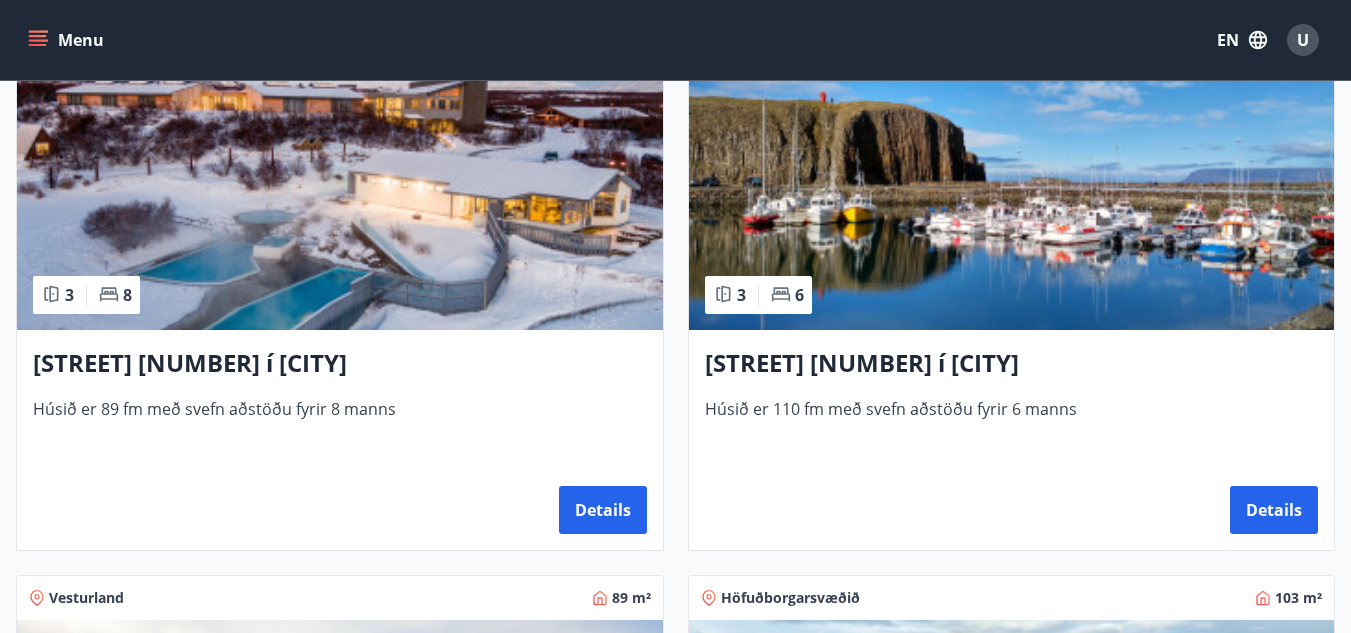 click at bounding box center (340, 204) 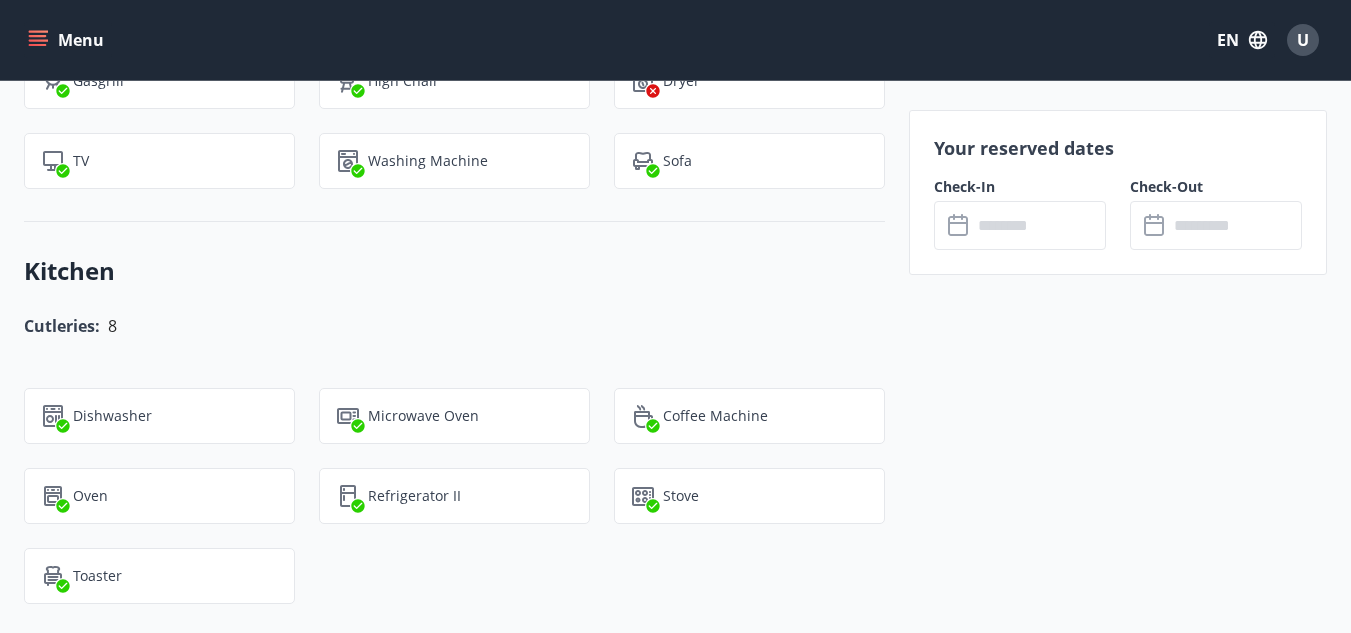 scroll, scrollTop: 2000, scrollLeft: 0, axis: vertical 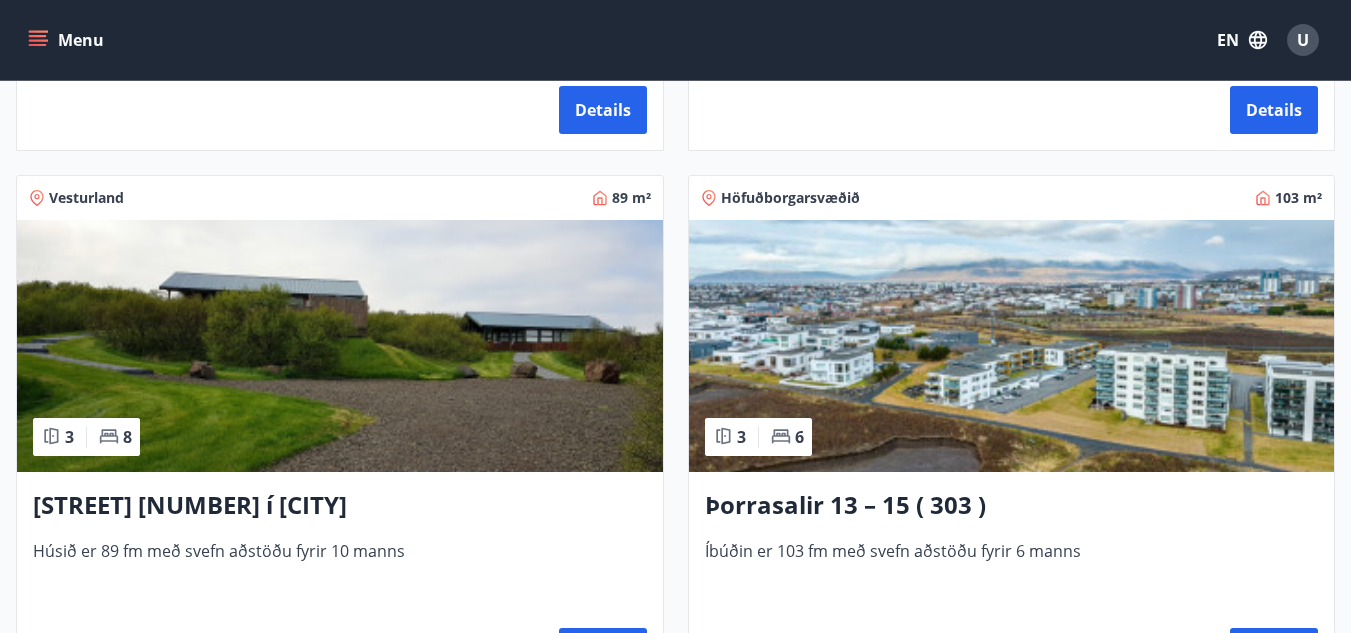 click at bounding box center (340, 346) 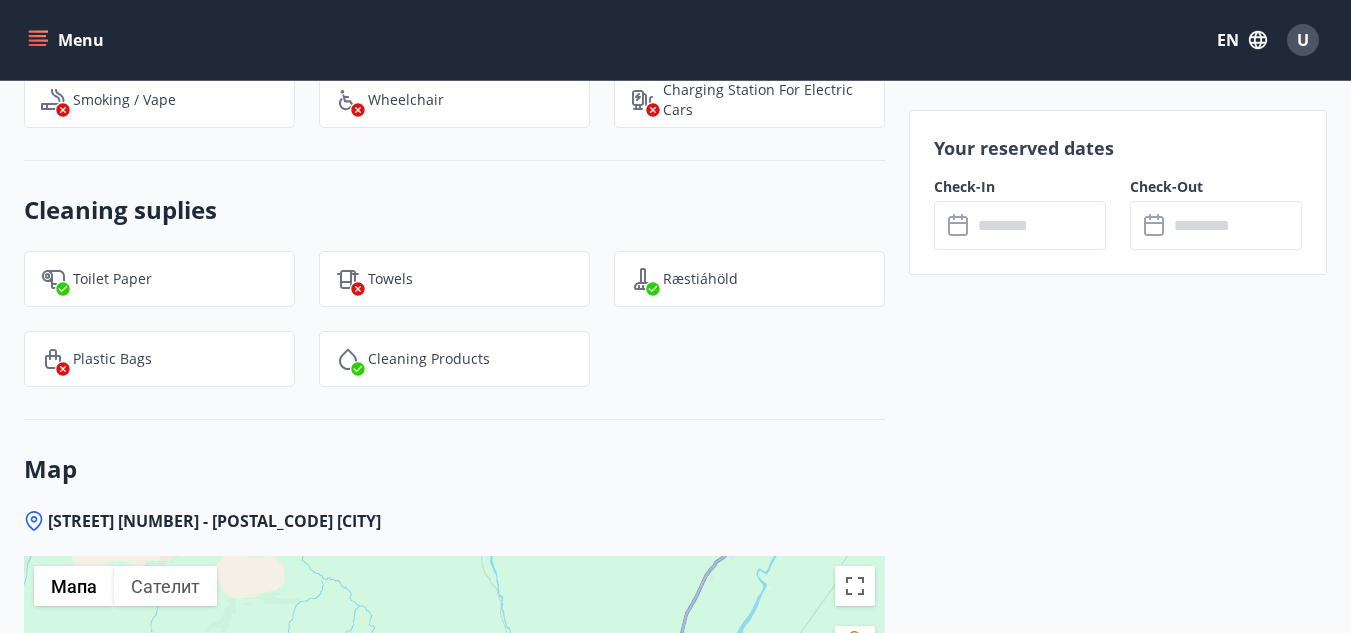 scroll, scrollTop: 2400, scrollLeft: 0, axis: vertical 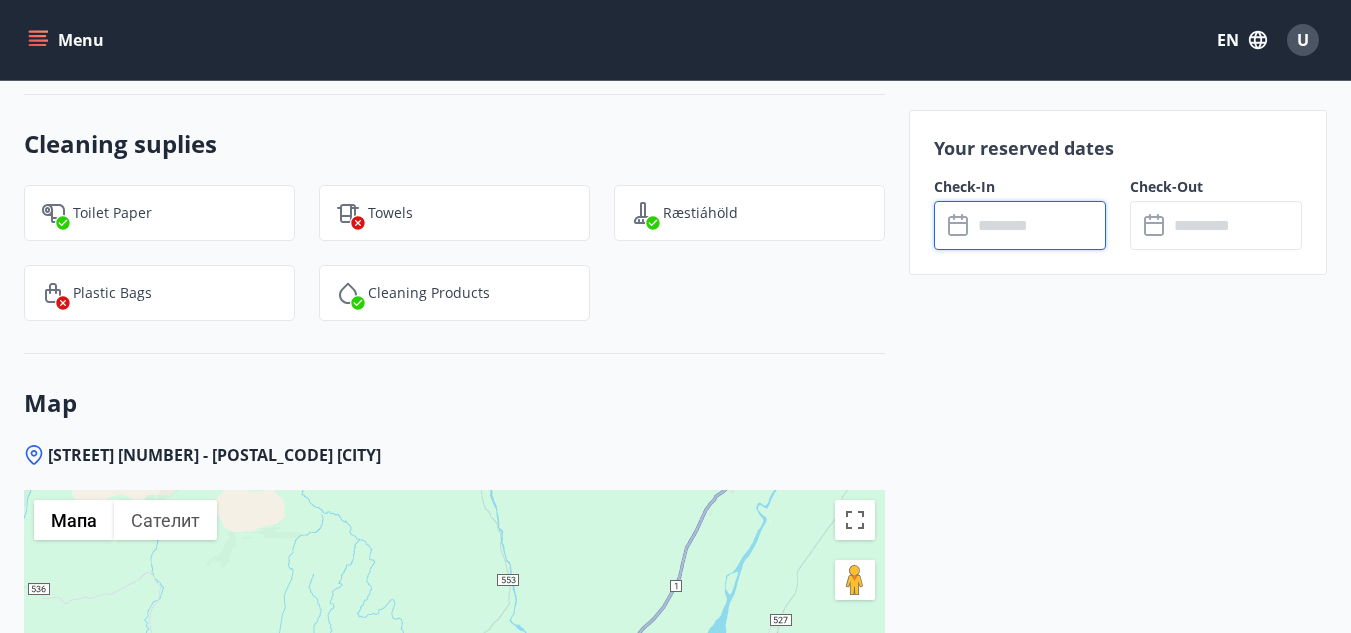 click at bounding box center (1039, 225) 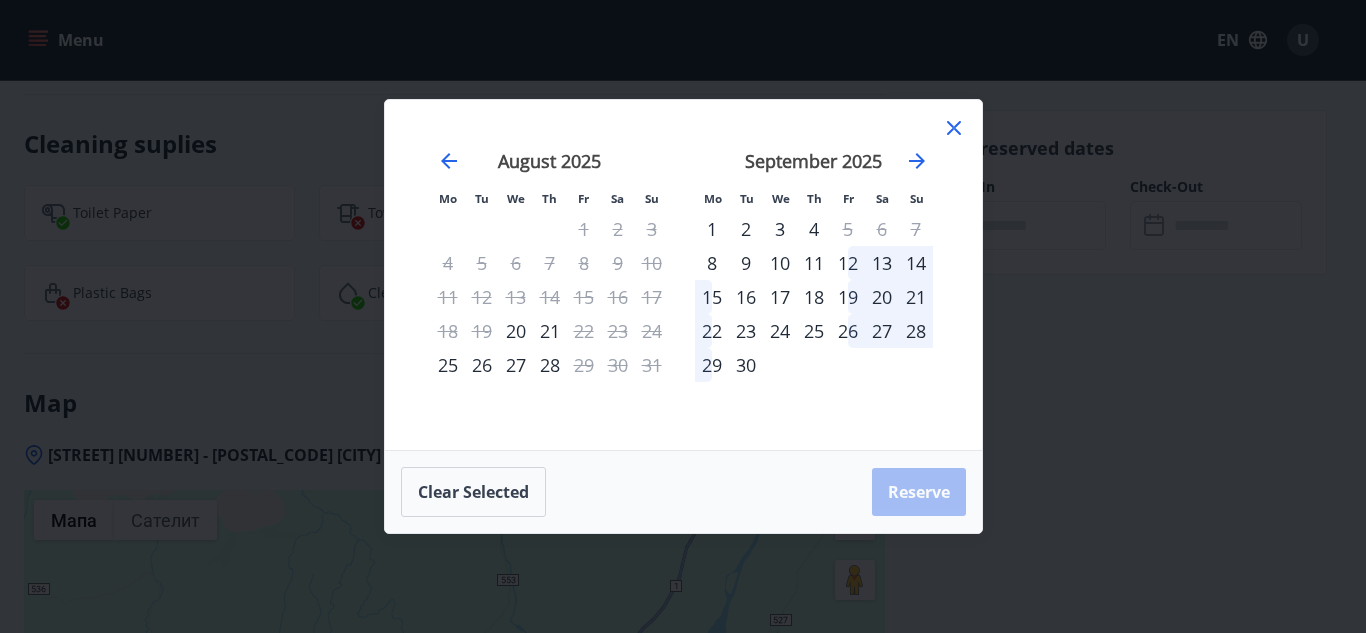 click 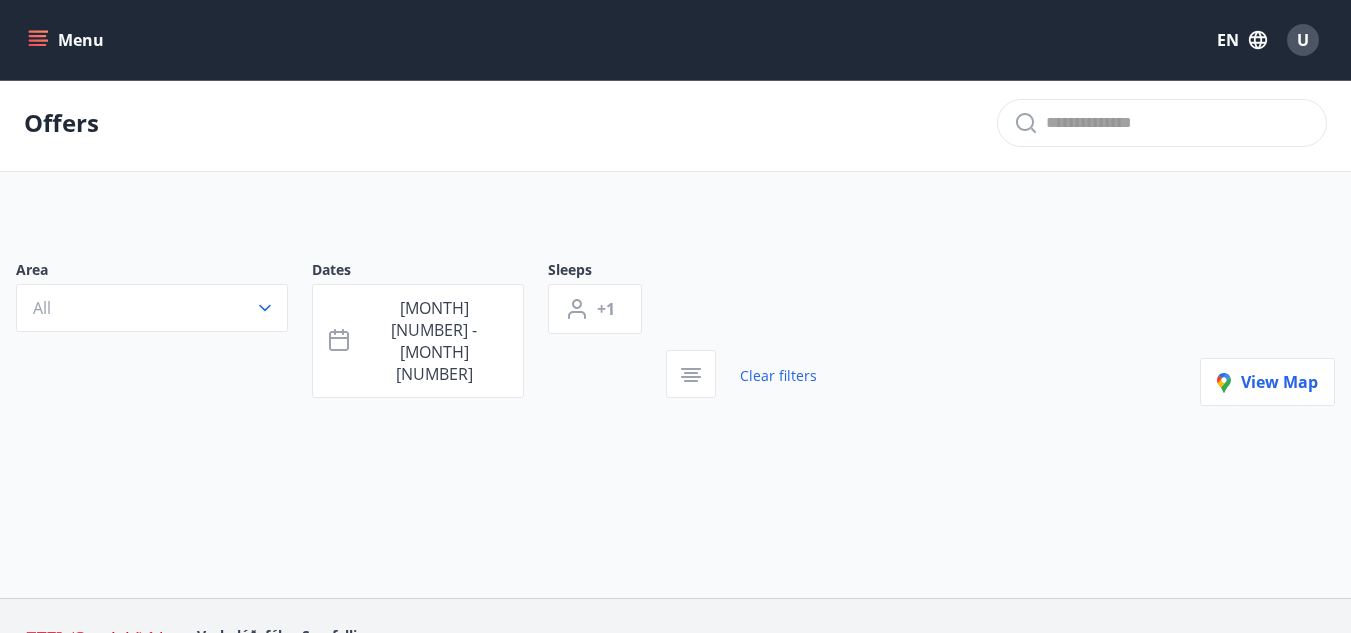 scroll, scrollTop: 74, scrollLeft: 0, axis: vertical 